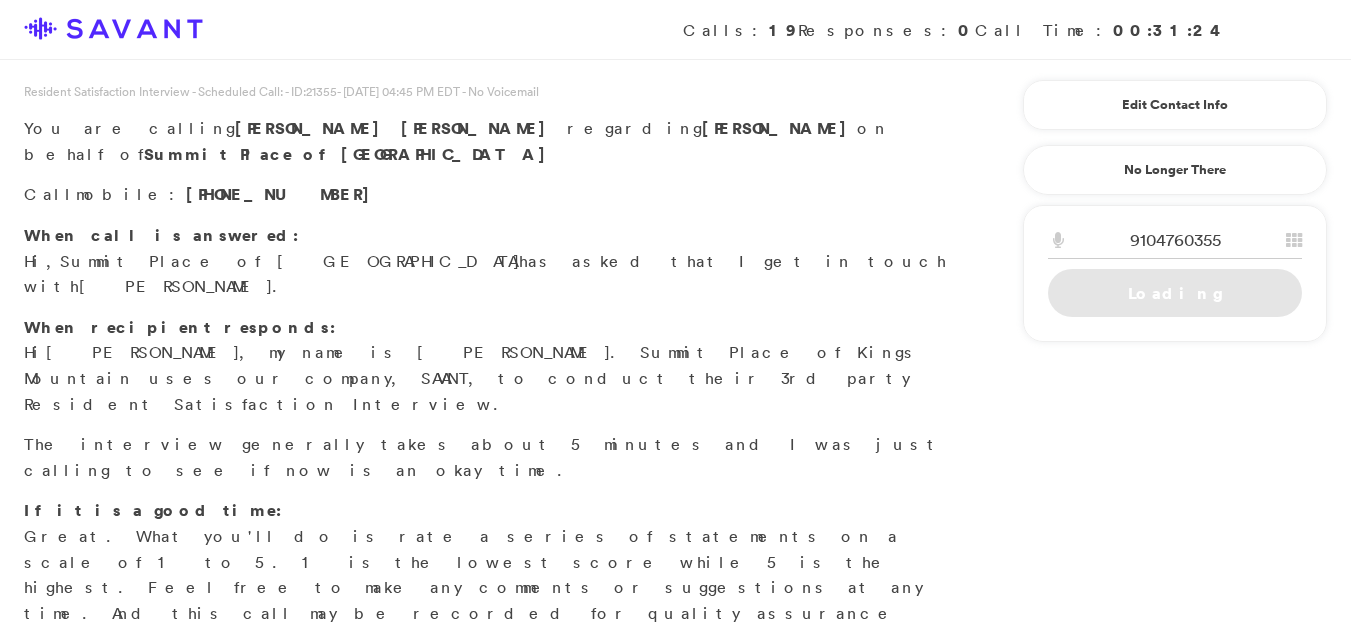 scroll, scrollTop: 0, scrollLeft: 0, axis: both 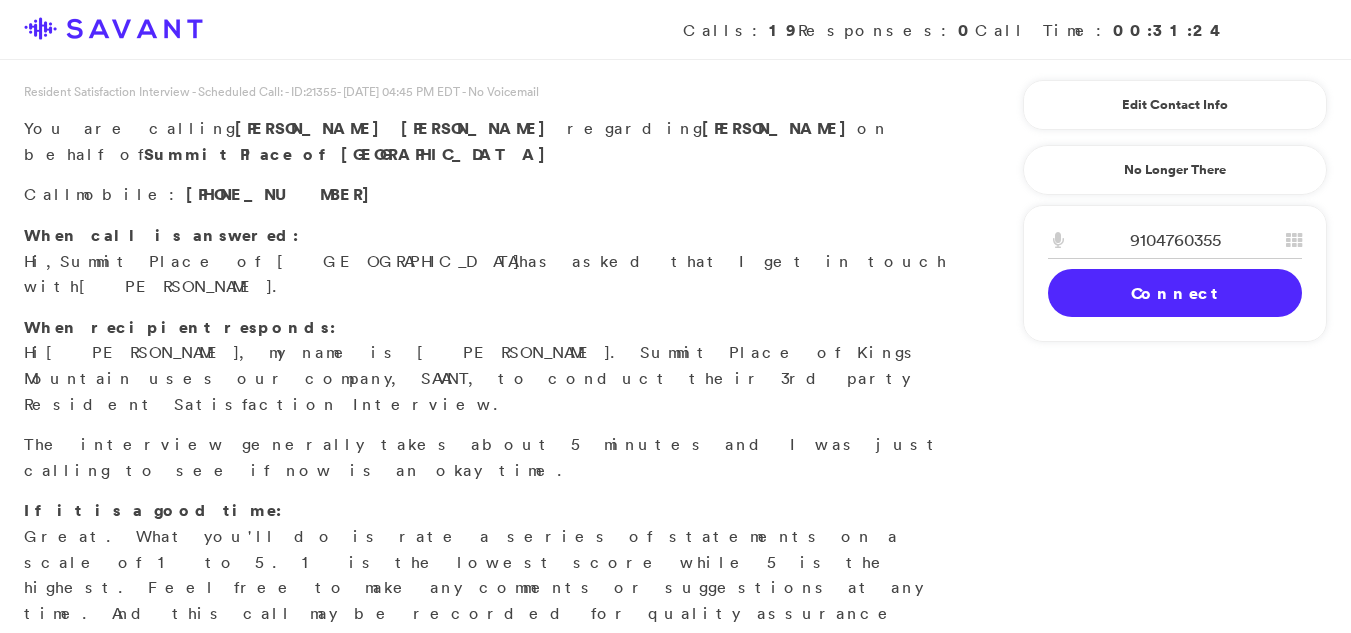 click on "Connect" at bounding box center (1175, 293) 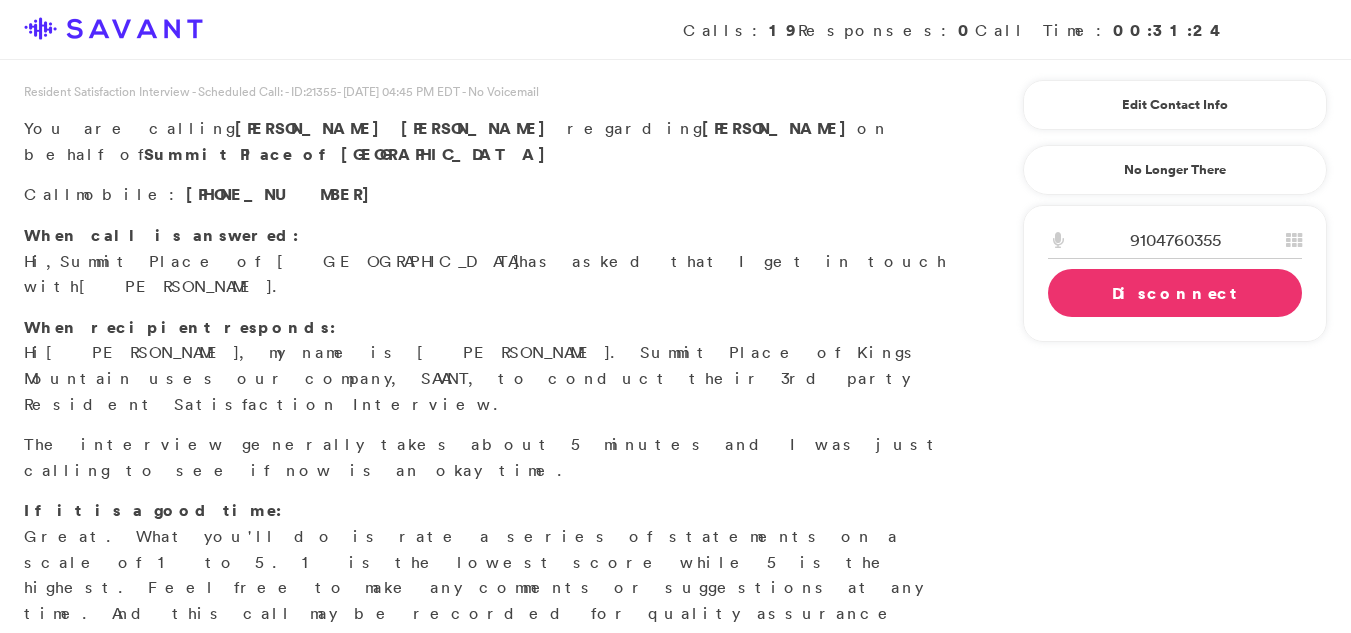 click on "Start Survey" at bounding box center [139, 695] 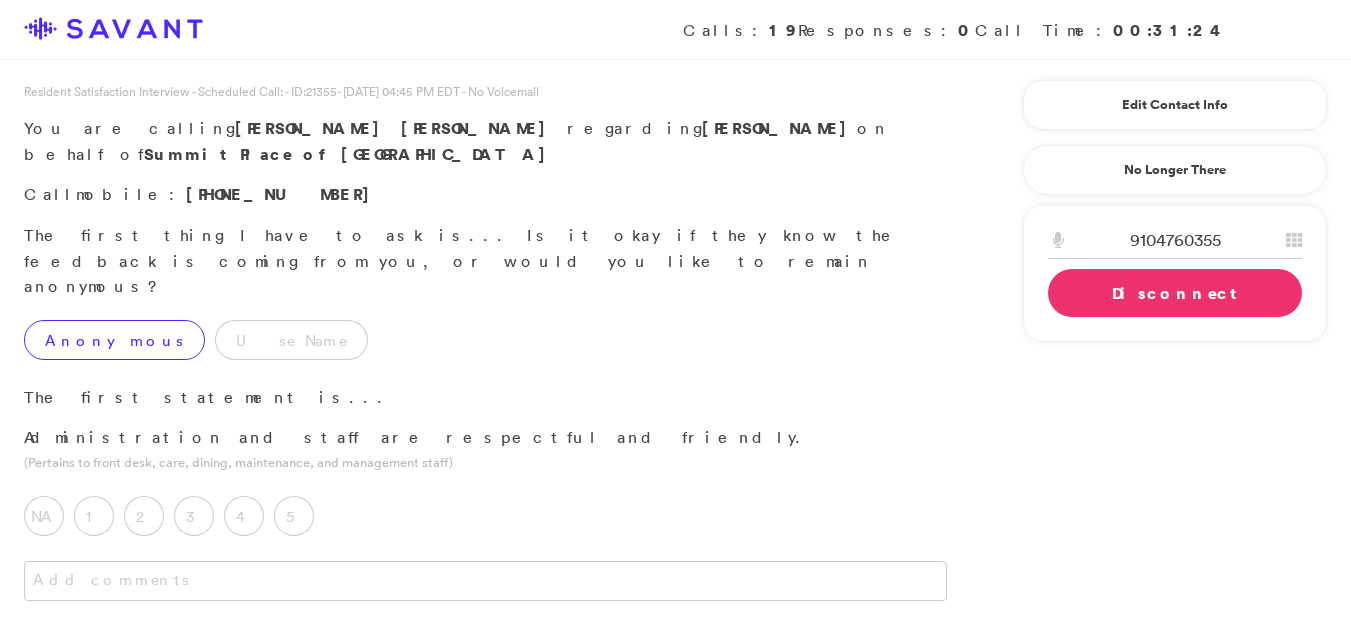 click on "Anonymous" at bounding box center [114, 340] 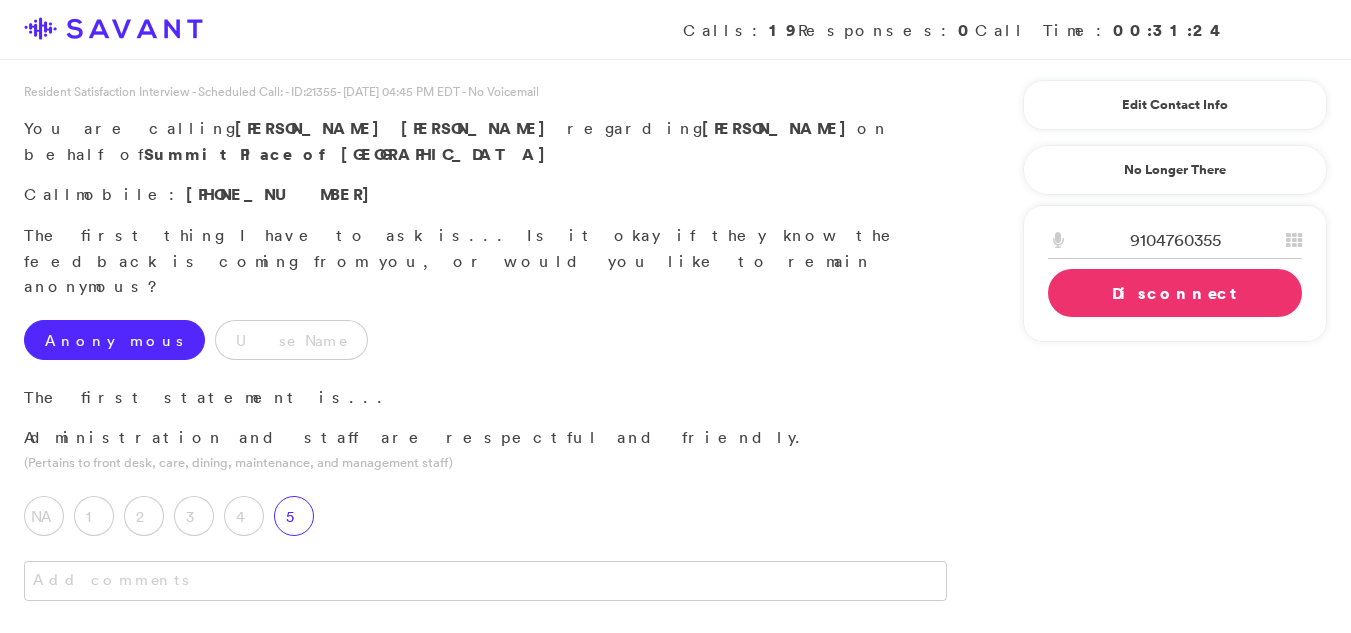 click on "5" at bounding box center (294, 516) 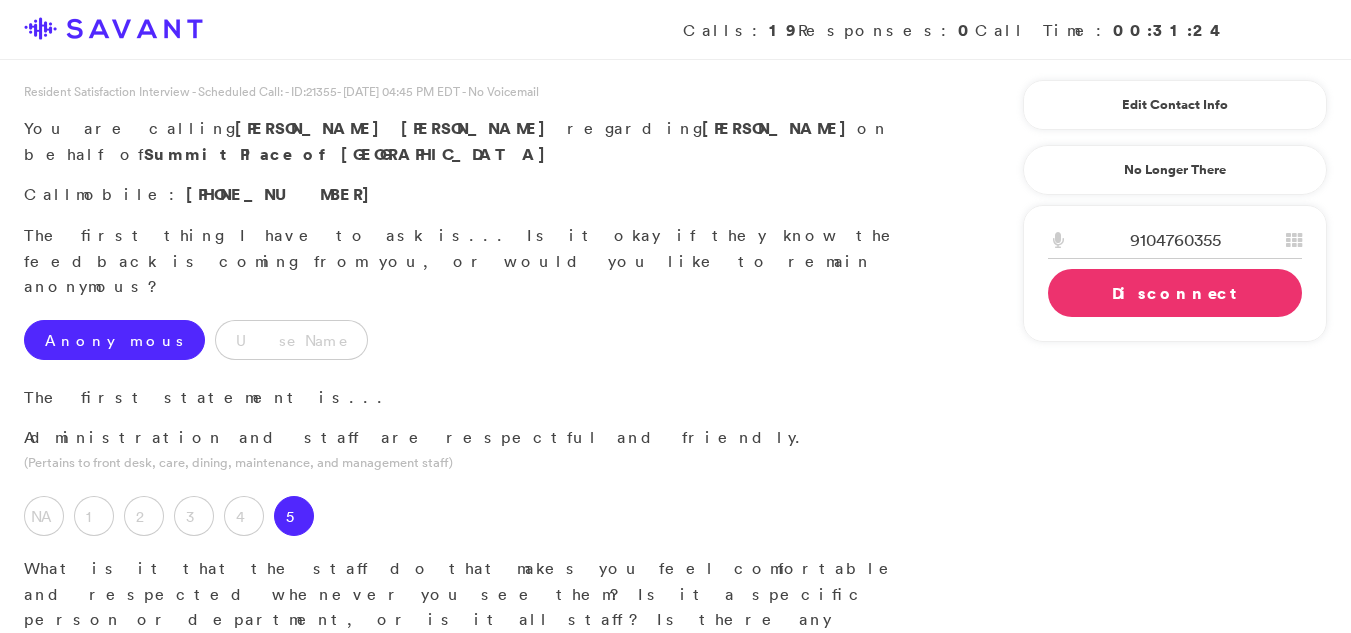click at bounding box center (485, 714) 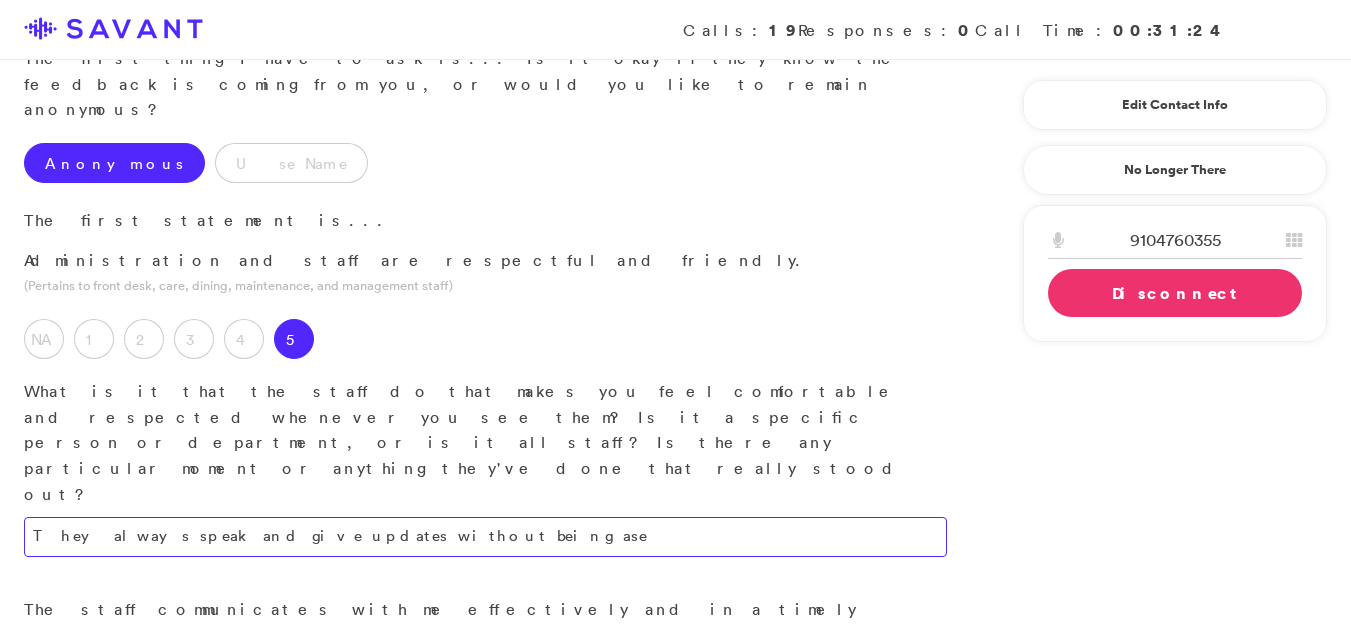 scroll, scrollTop: 219, scrollLeft: 0, axis: vertical 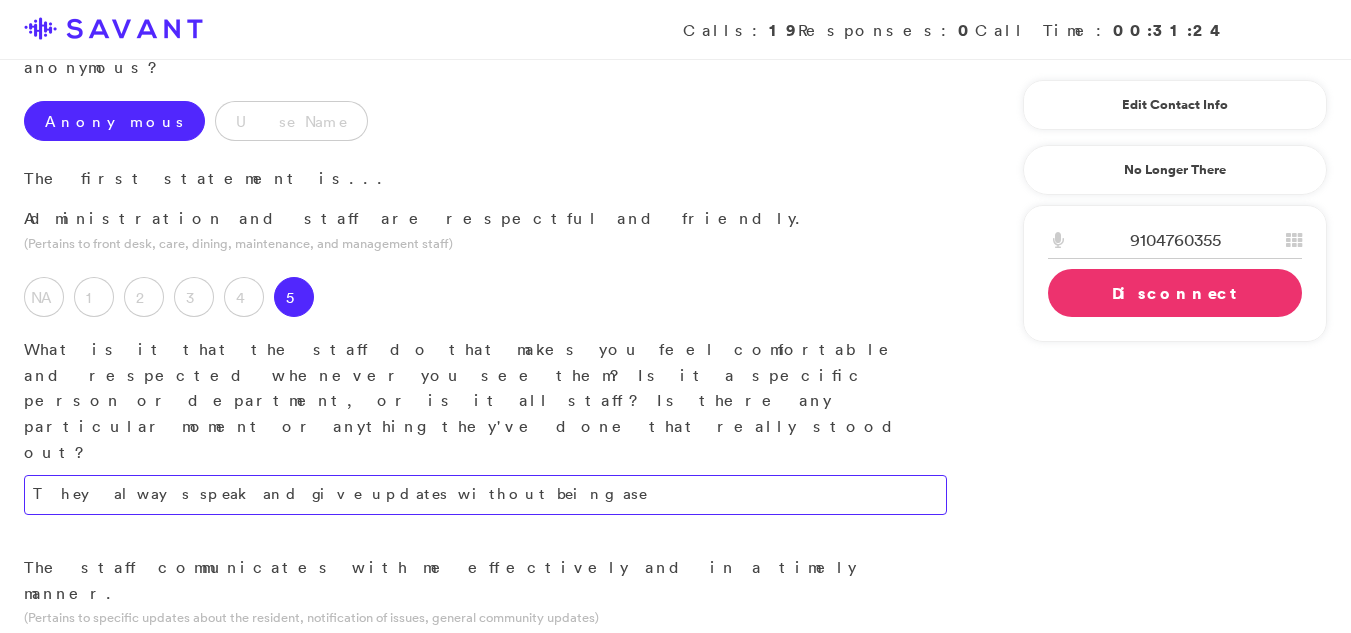 click on "They always speak and give updates without being ase" at bounding box center [485, 495] 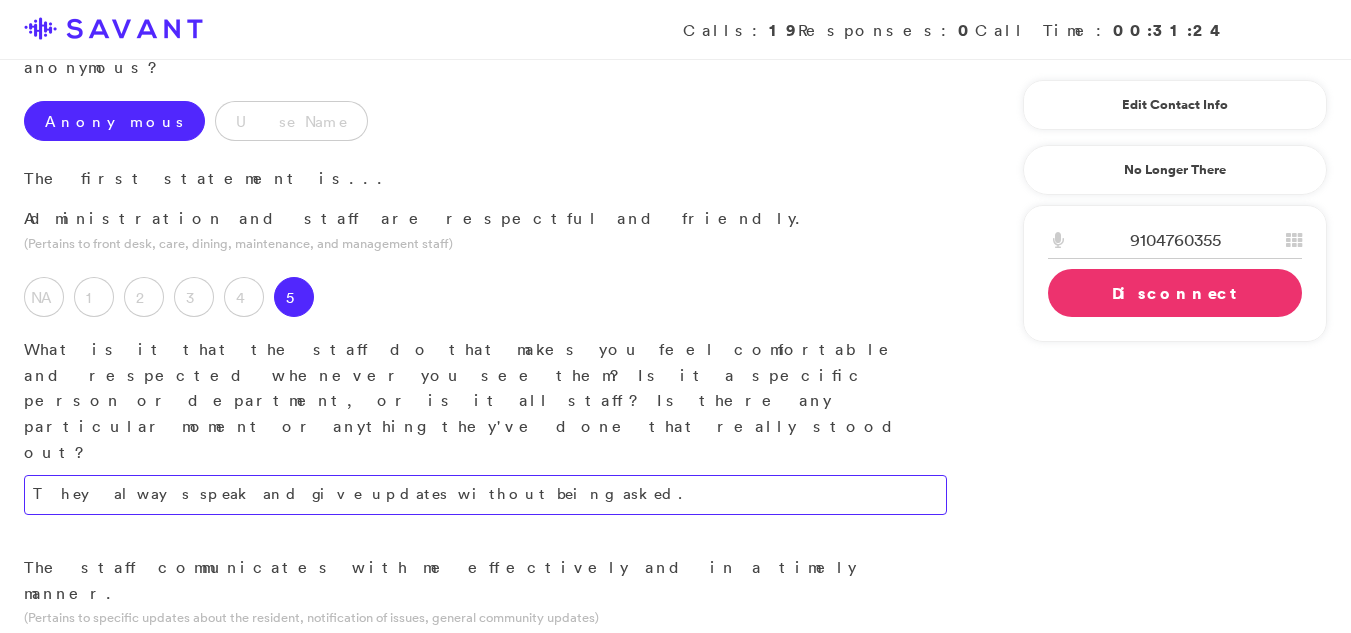 click on "They always speak and give updates without being asked." at bounding box center (485, 495) 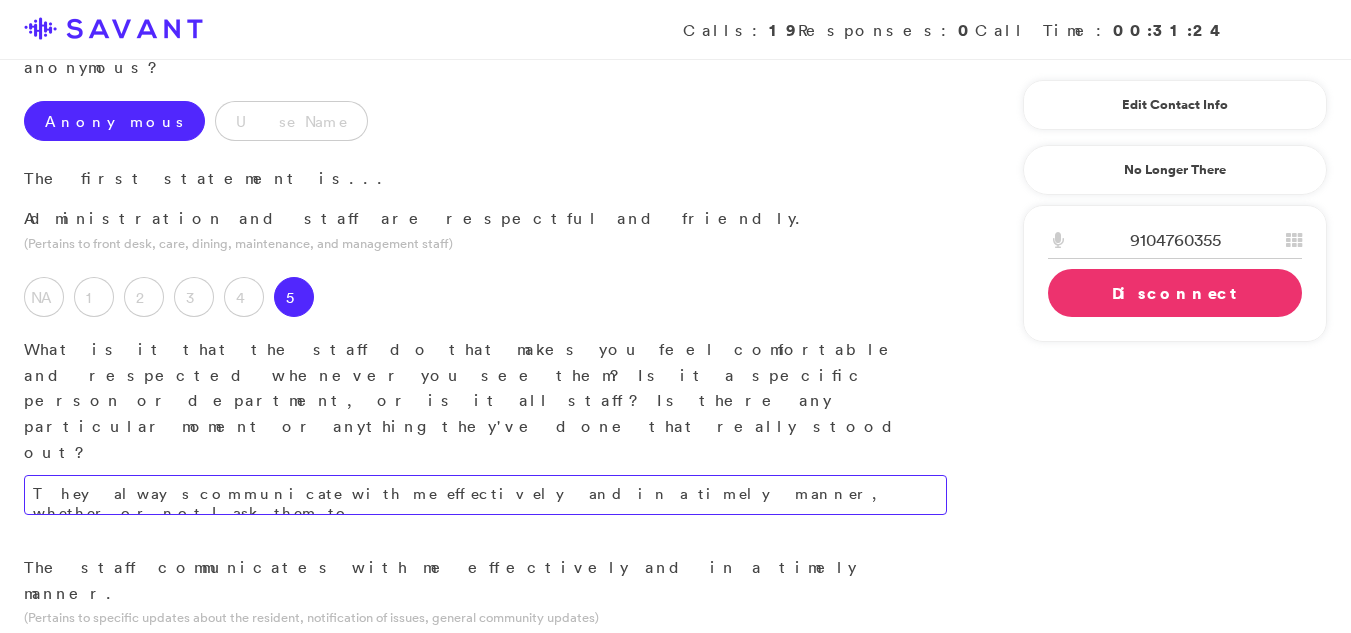type on "They always communicate with me effectively and in a timely manner, whether or not I ask them to." 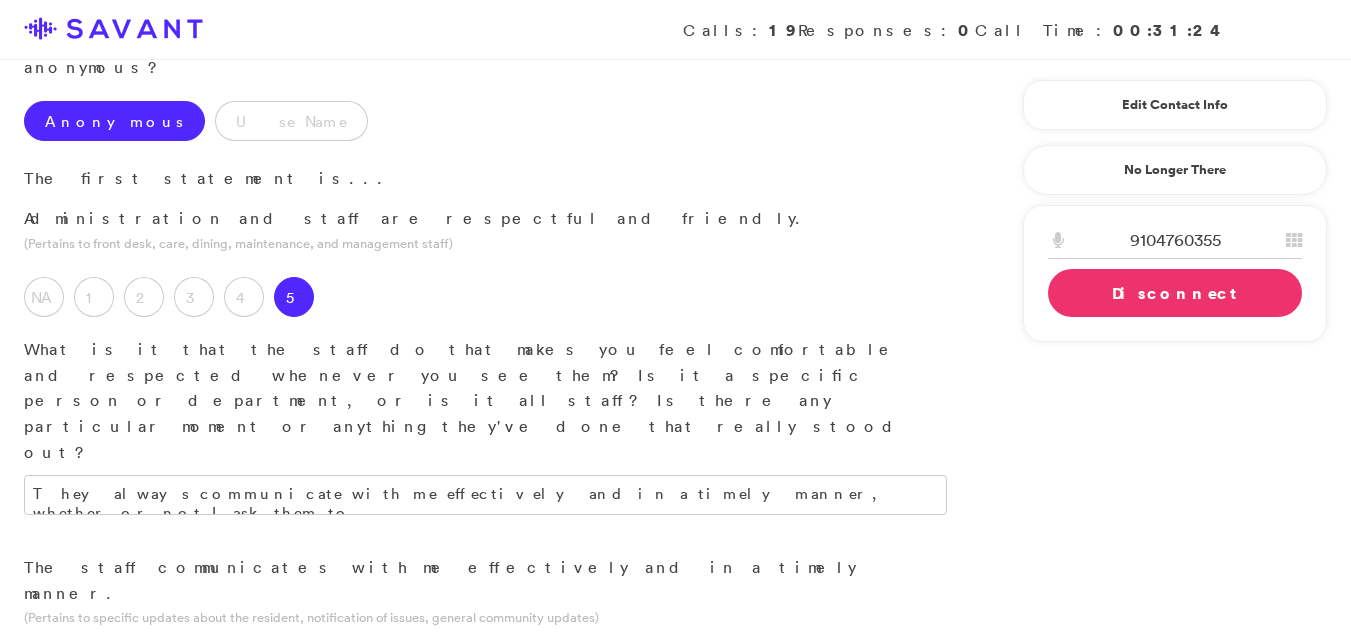 click on "4" at bounding box center (244, 672) 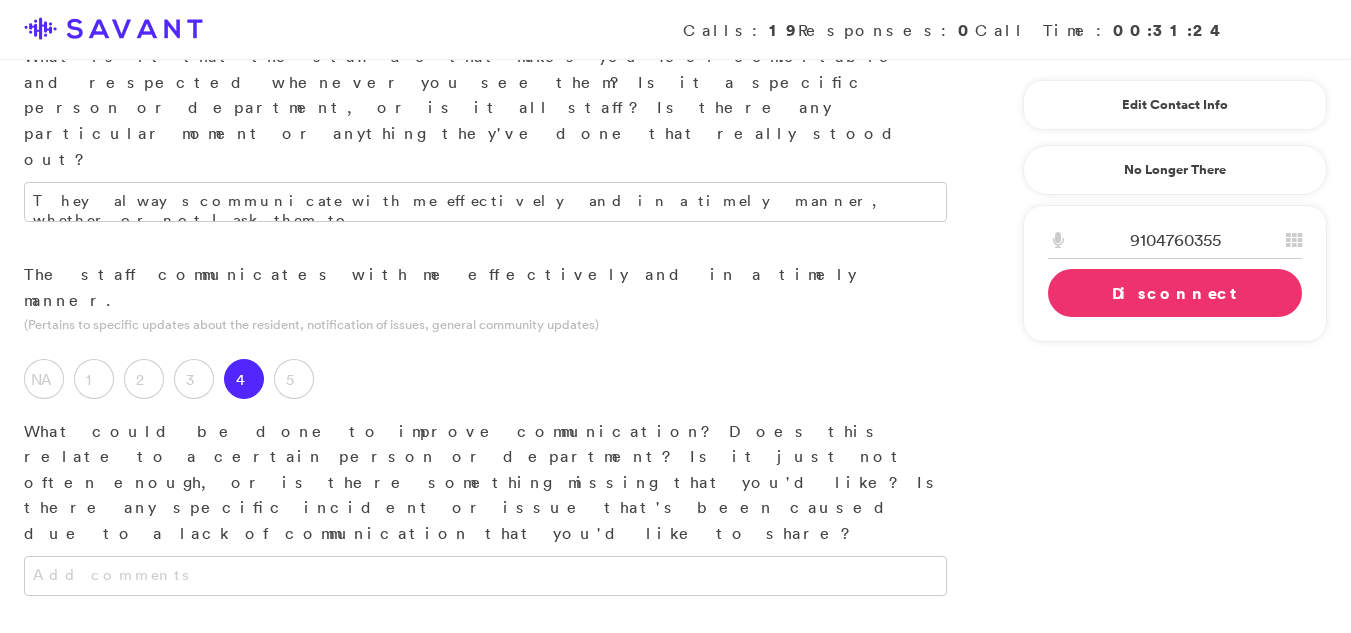 scroll, scrollTop: 522, scrollLeft: 0, axis: vertical 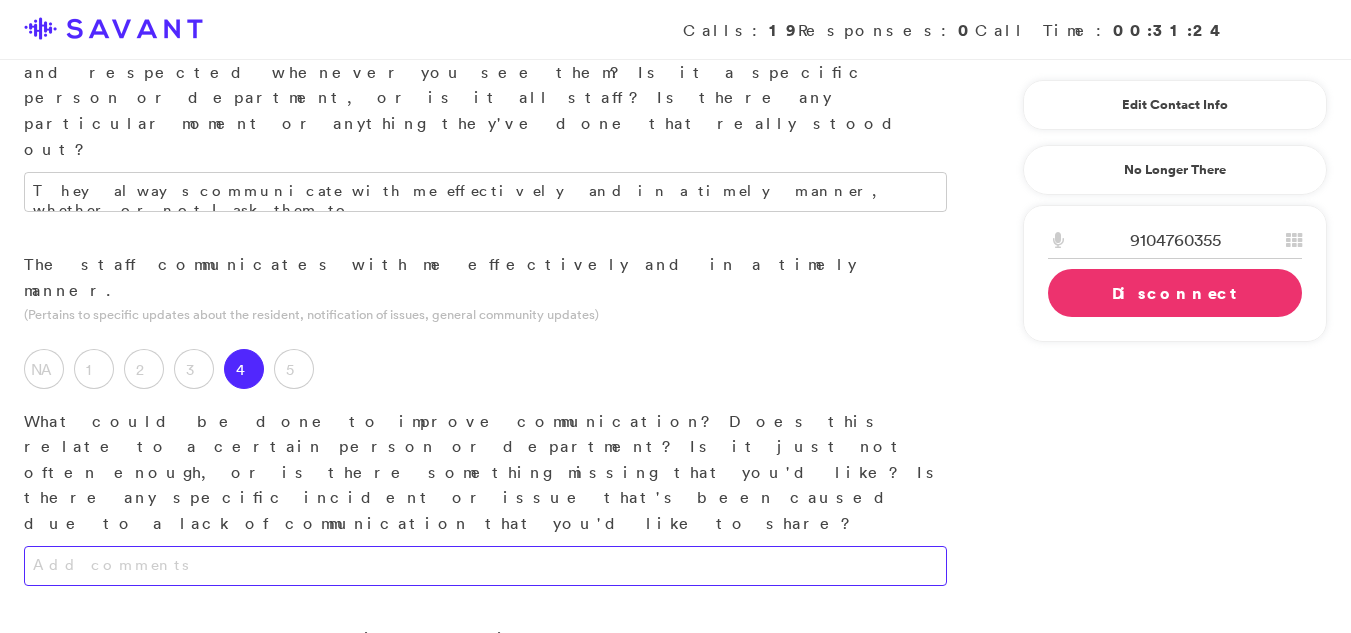 click at bounding box center [485, 566] 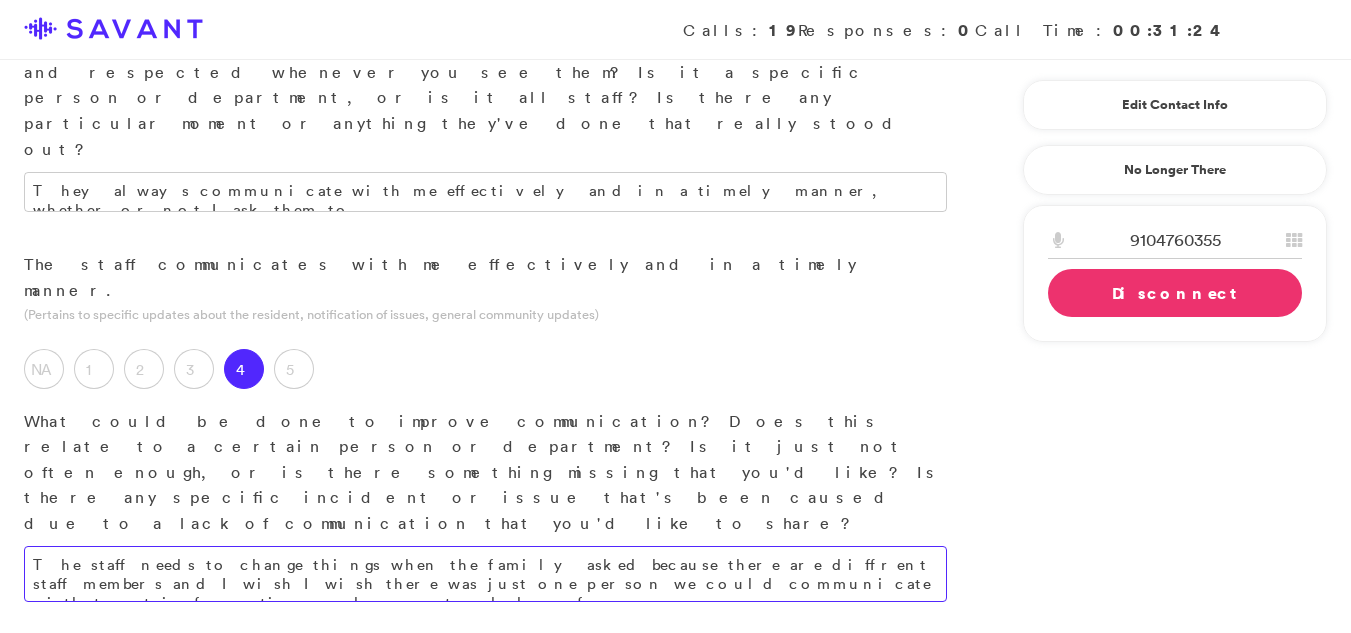 click on "The staff needs to change things when the family asked because there are diffrent staff members and I wish I wish there was just one person we could communicate with to get information and request and done from." at bounding box center (485, 574) 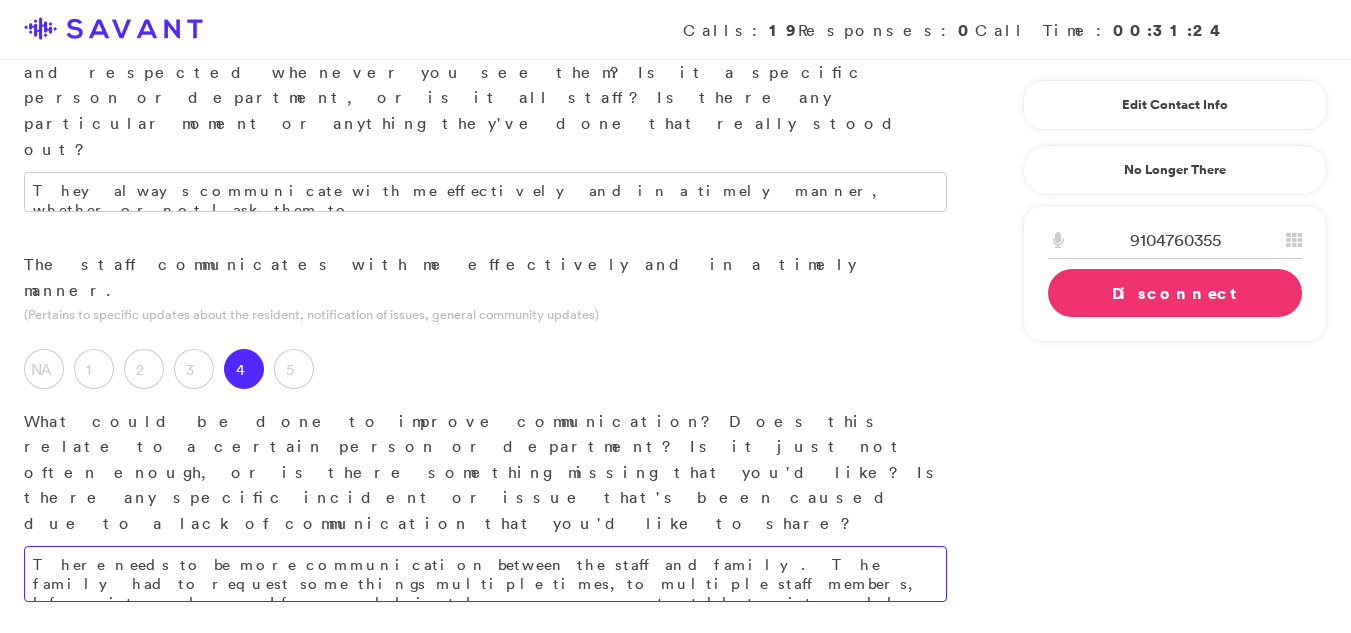 click on "There needs to be more communication between the staff and family. The family had to request some things multiple times, to multiple staff members, before it was done. If we could just have one person to talk to, it would save a lot of time." at bounding box center [485, 574] 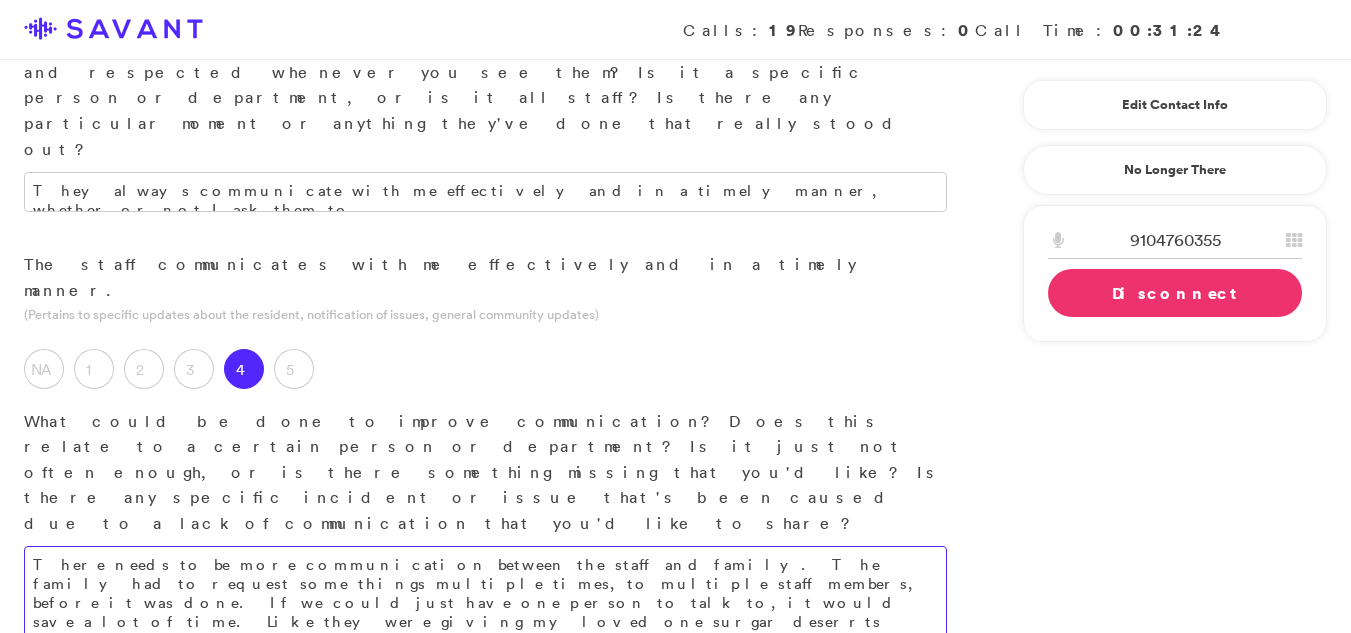 click on "There needs to be more communication between the staff and family. The family had to request some things multiple times, to multiple staff members, before it was done. If we could just have one person to talk to, it would save a lot of time. Like they were giving my loved one surgar deserrts instead of sugarfree desserts and they waited months to tell us we need to provide the surgarfree deserts. This situaton was causing my loved one an [MEDICAL_DATA]" at bounding box center (485, 593) 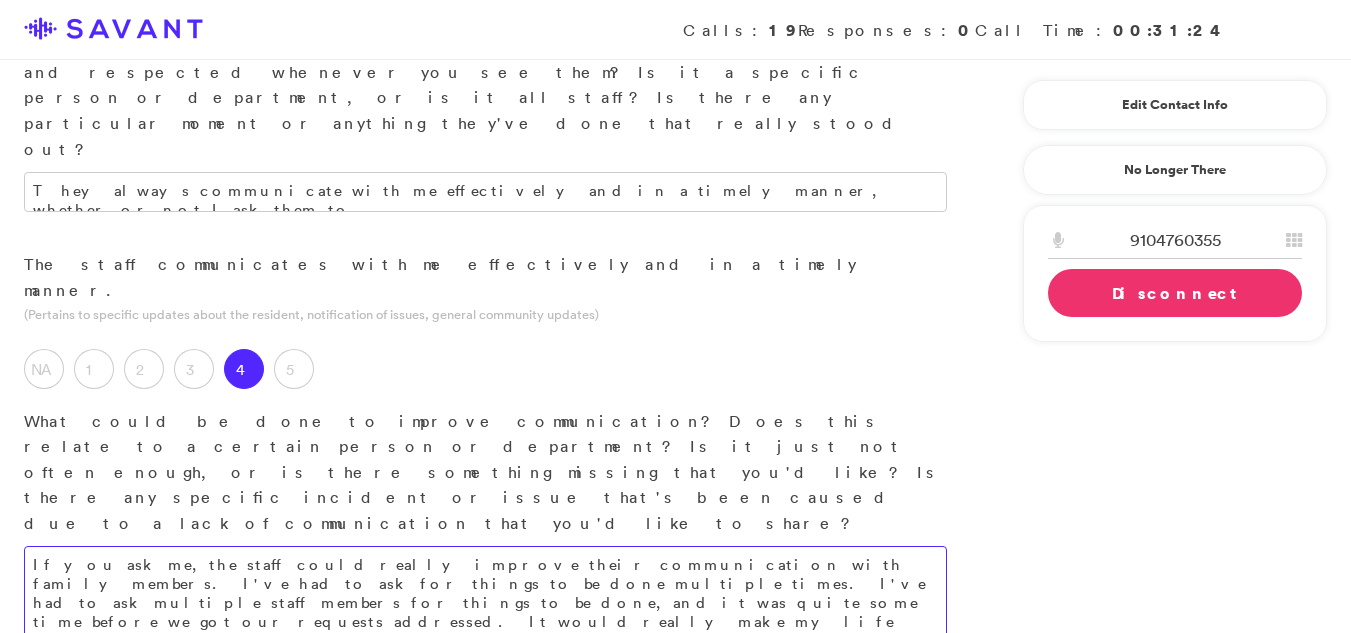 scroll, scrollTop: 798, scrollLeft: 0, axis: vertical 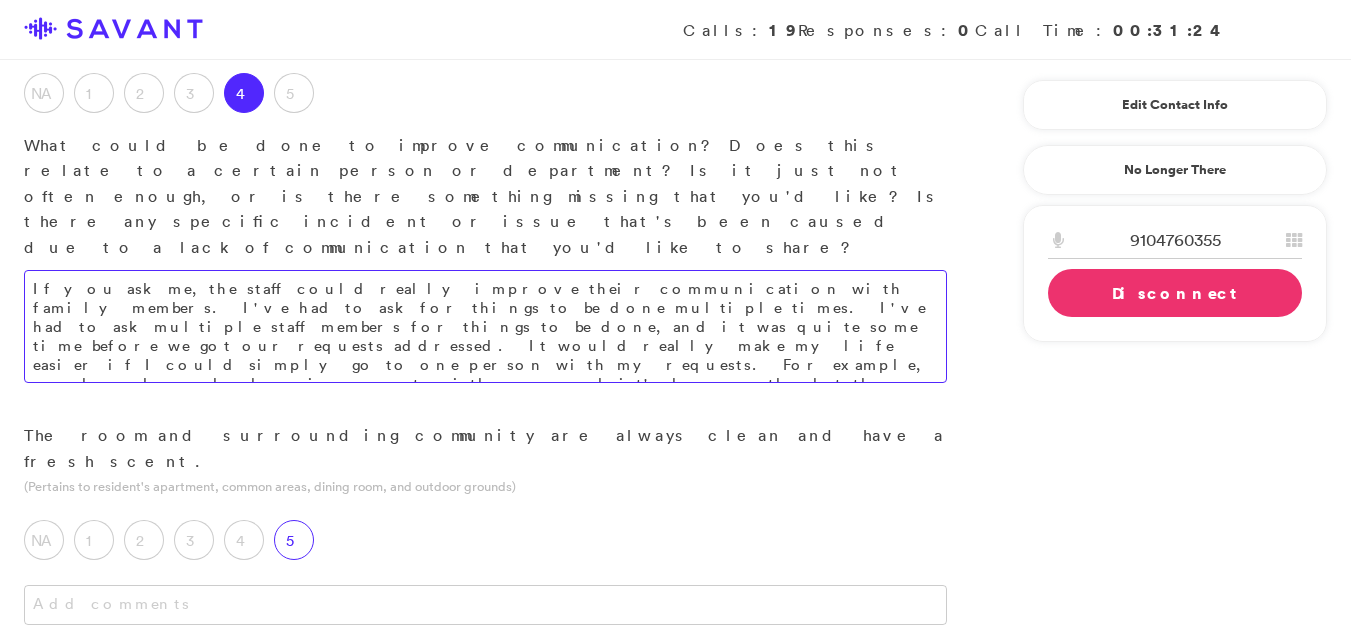 type on "If you ask me, the staff could really improve their communication with family members. I've had to ask for things to be done multiple times. I've had to ask multiple staff members for things to be done, and it was quite some time before we got our requests addressed. It would really make my life easier if I could simply go to one person with my requests. For example, my loved one has been given sweets with sugar, and it's been months, but they waited to tell us that we need to be the ones to supply the sugar-free sweets. This is upsetting the stomach of my loved one." 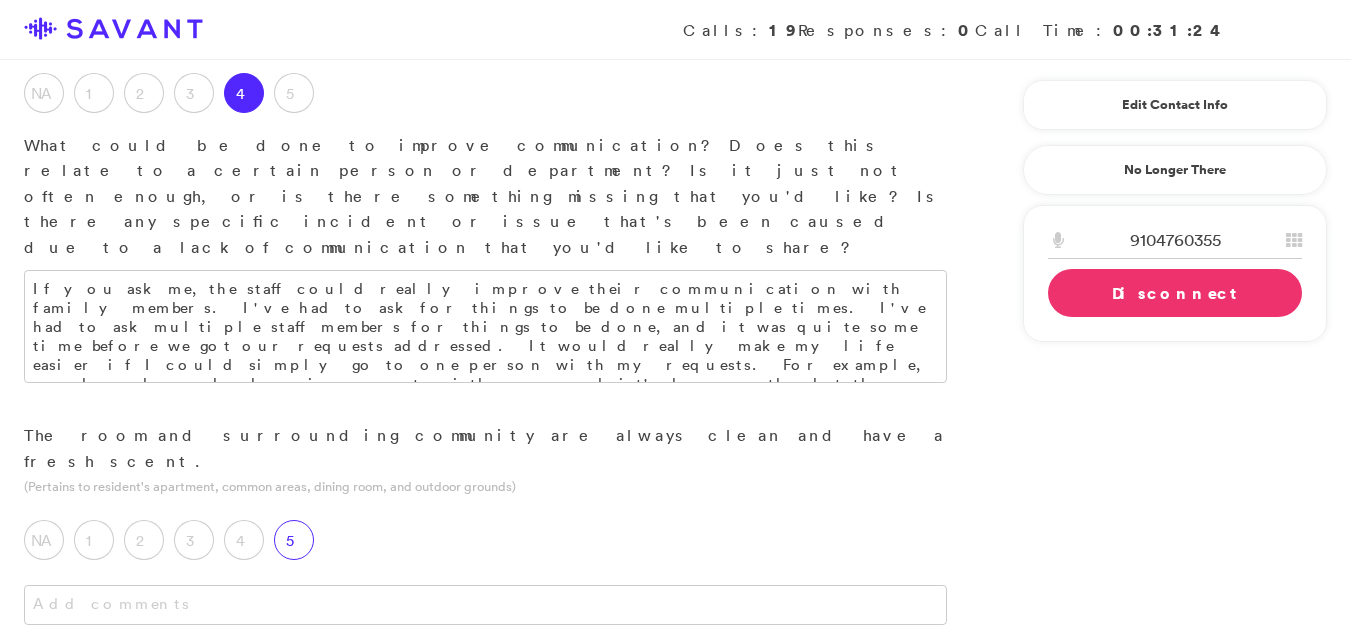 click on "5" at bounding box center (294, 540) 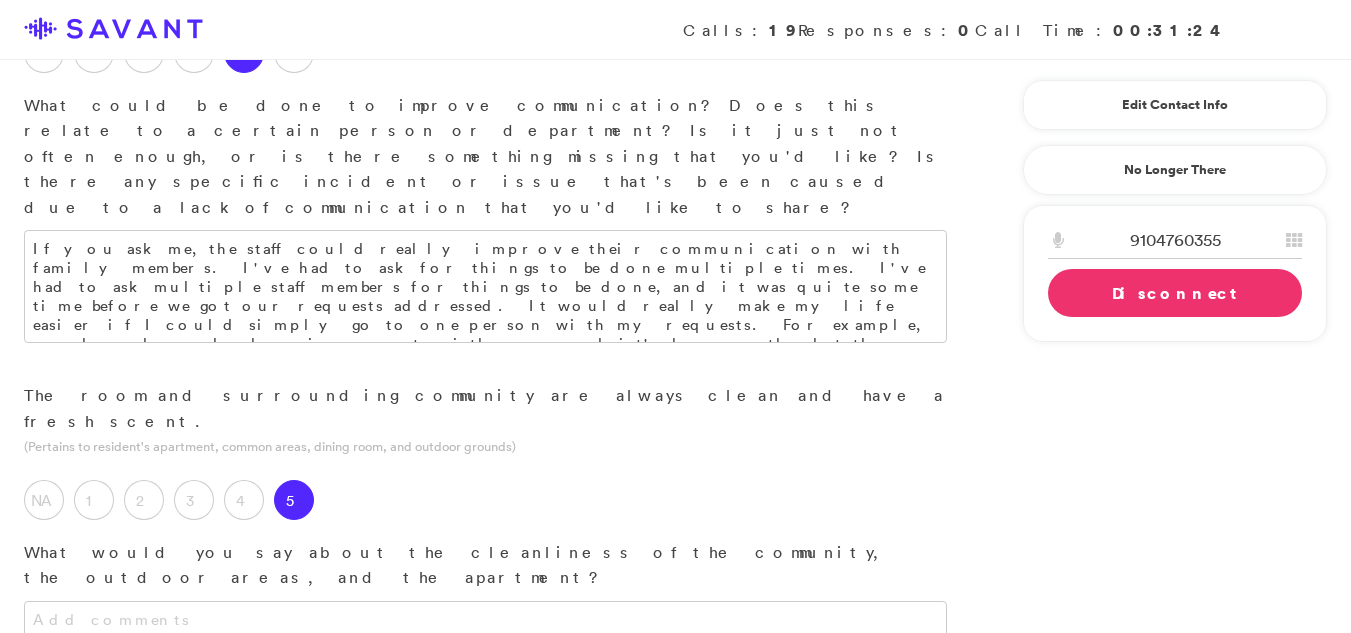 scroll, scrollTop: 892, scrollLeft: 0, axis: vertical 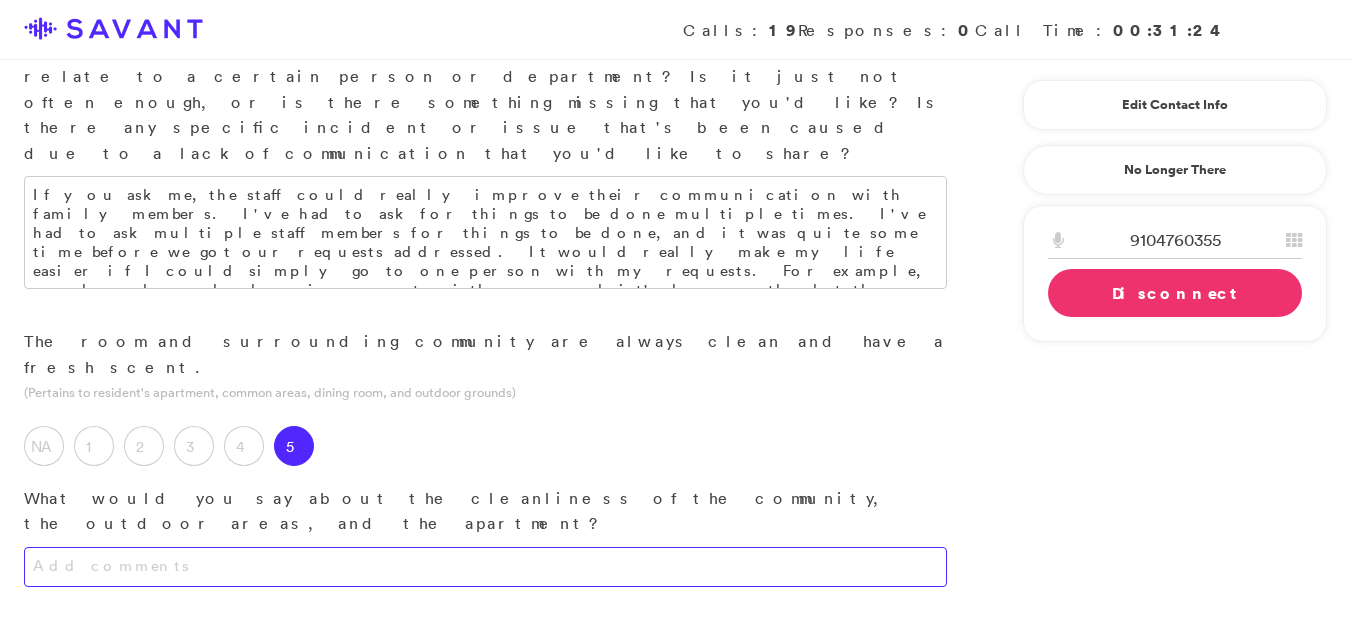 click at bounding box center (485, 567) 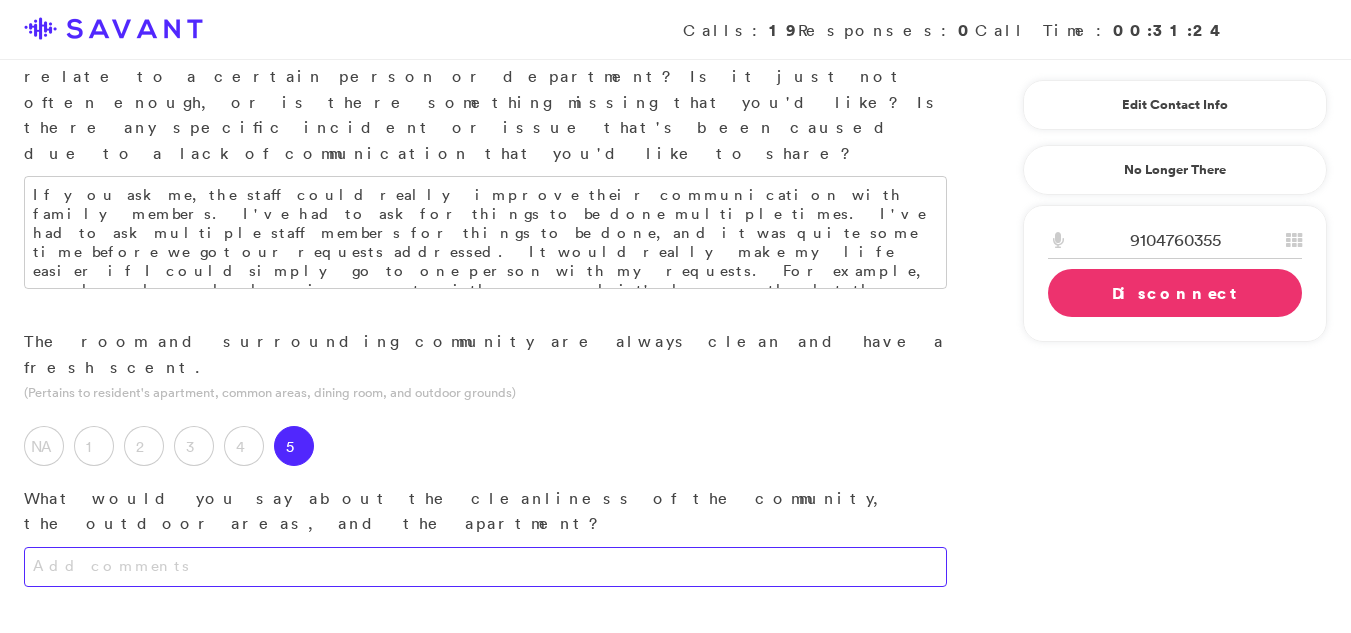 click at bounding box center (485, 567) 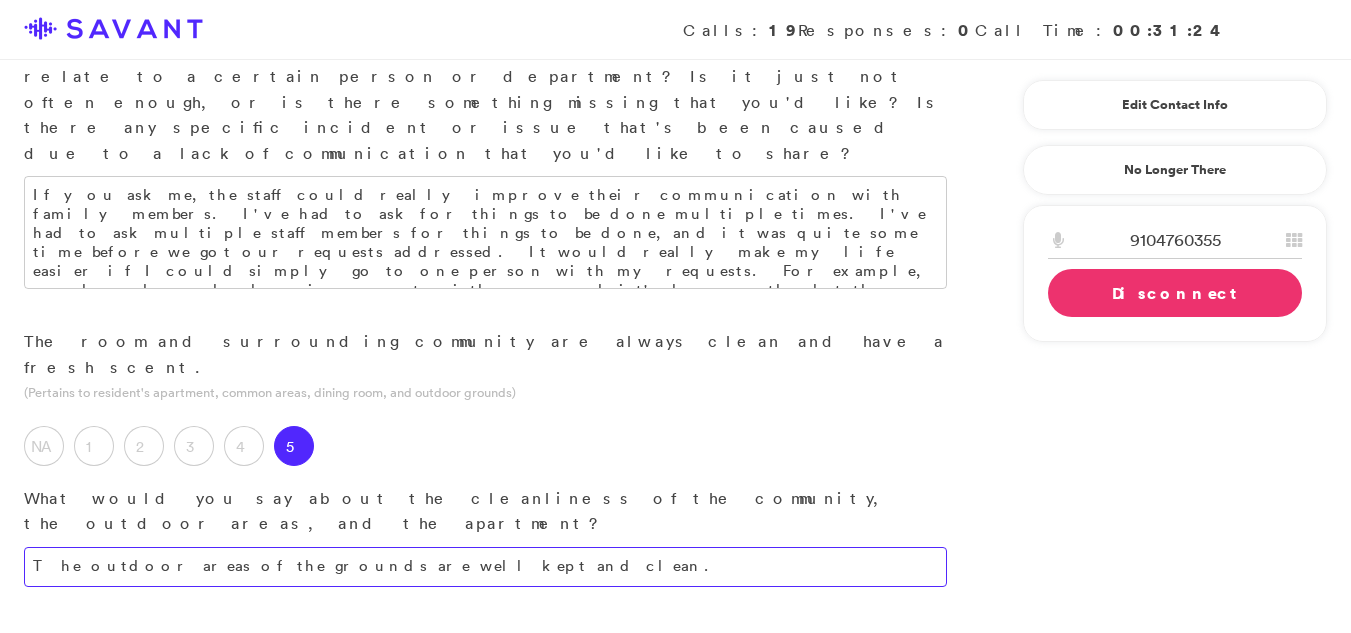 type on "The outdoor areas of the grounds are well kept and clean." 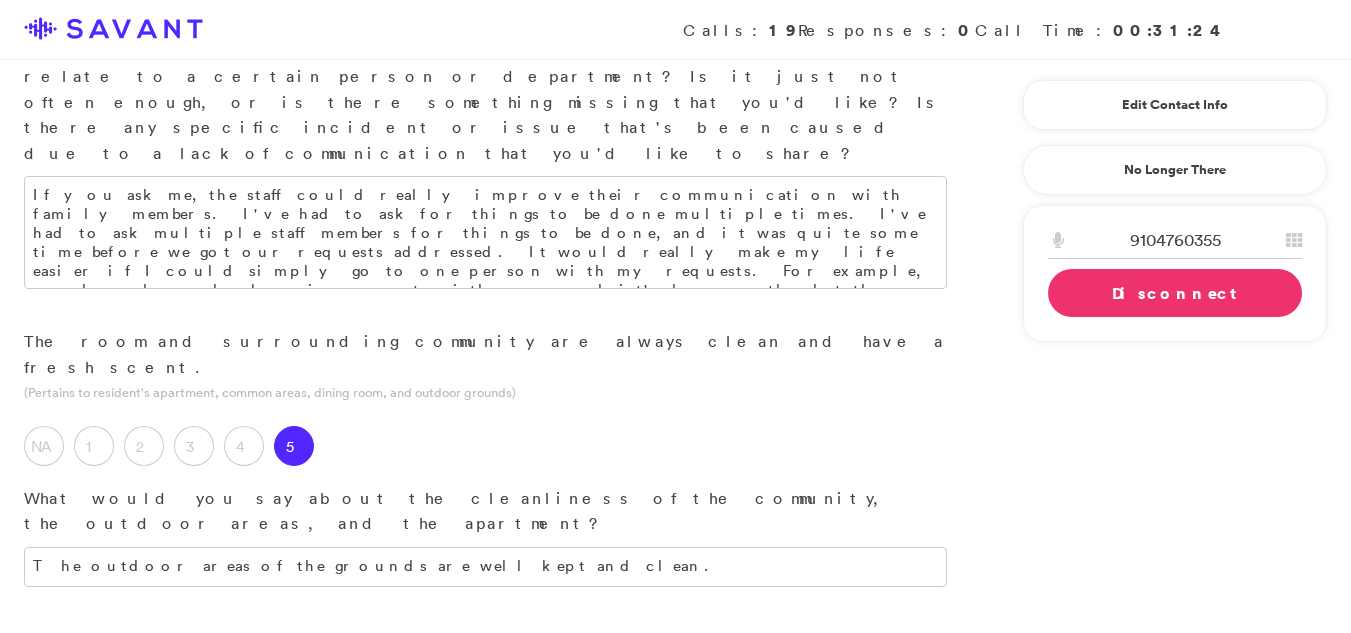 click on "5" at bounding box center (294, 718) 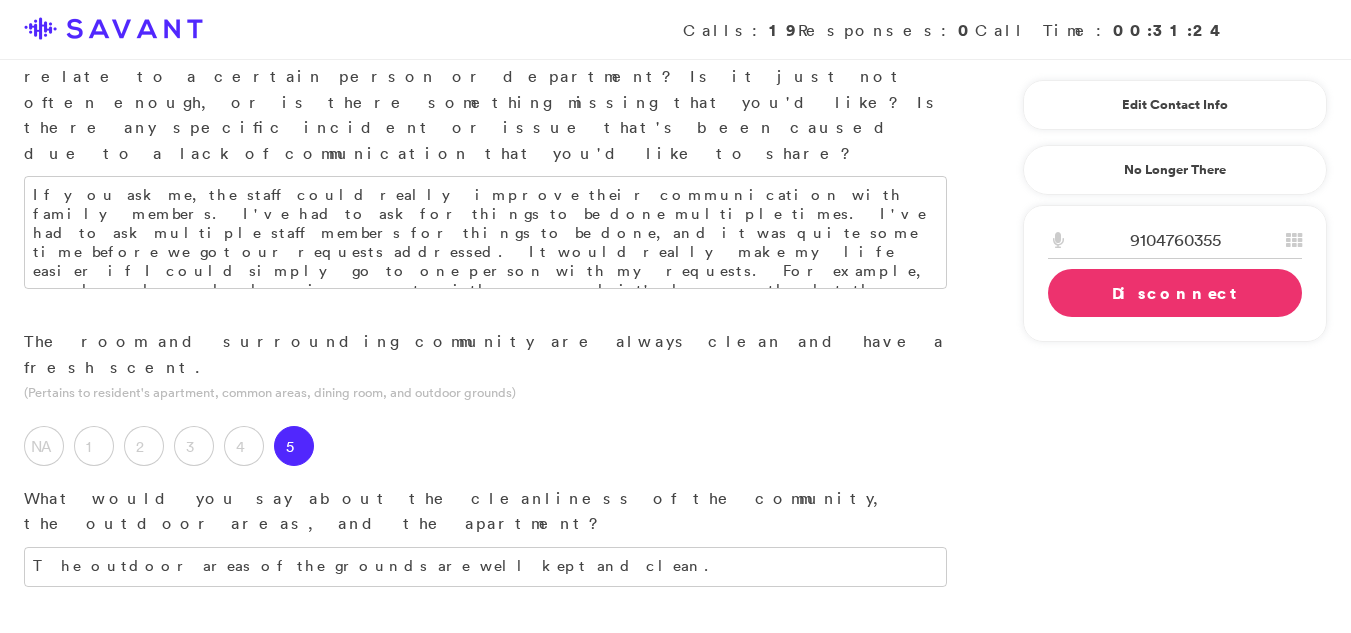 click at bounding box center (485, 865) 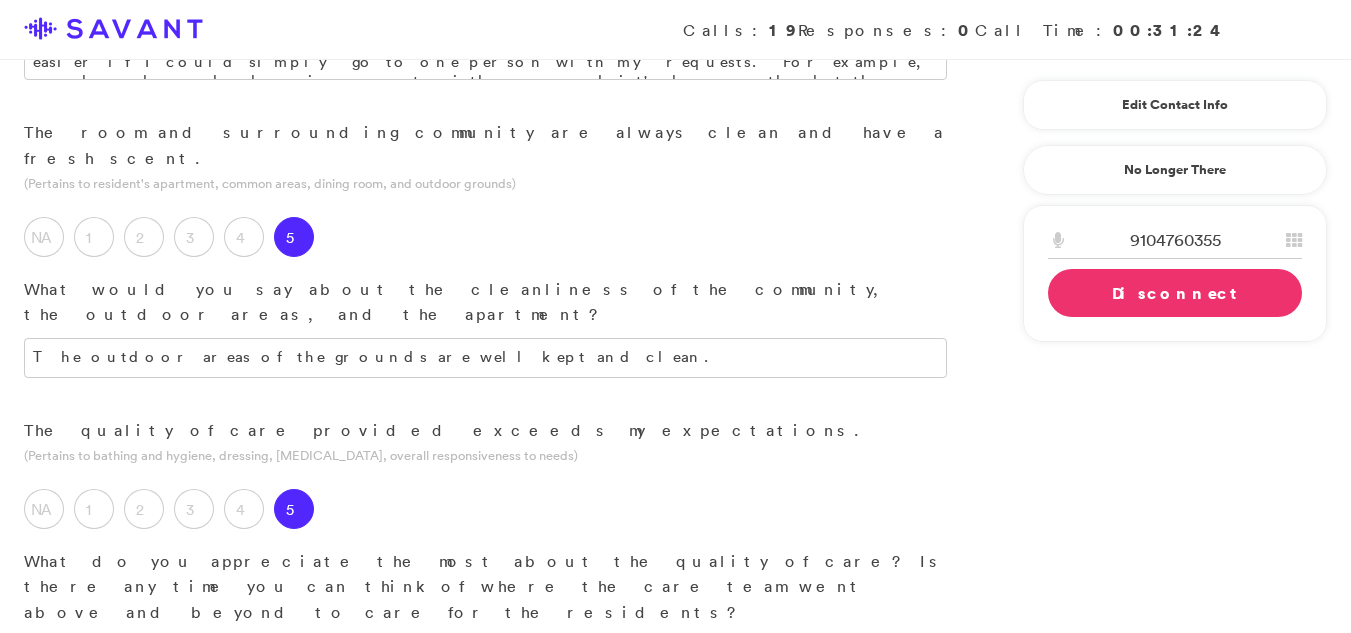scroll, scrollTop: 1106, scrollLeft: 0, axis: vertical 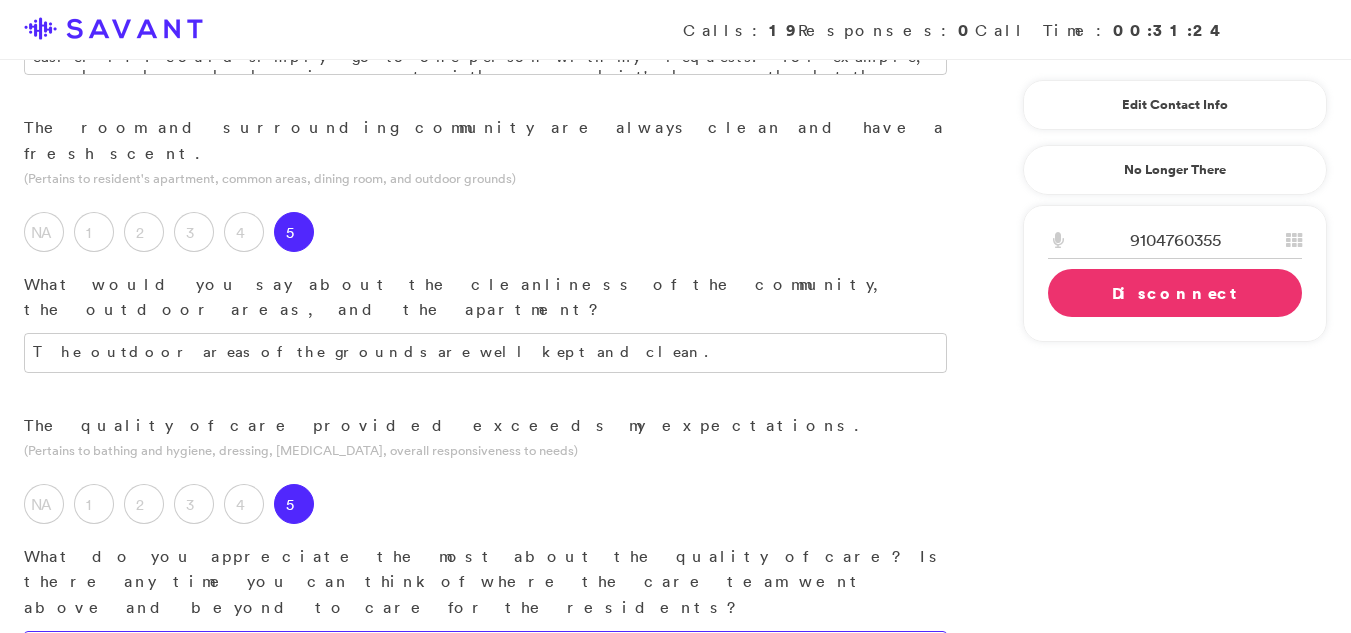 type on "I am grateful that my loved one is receiving such attentive care in a clean and secure environment. I am pleased with the quality of the facilities and how the entire staff and community works together." 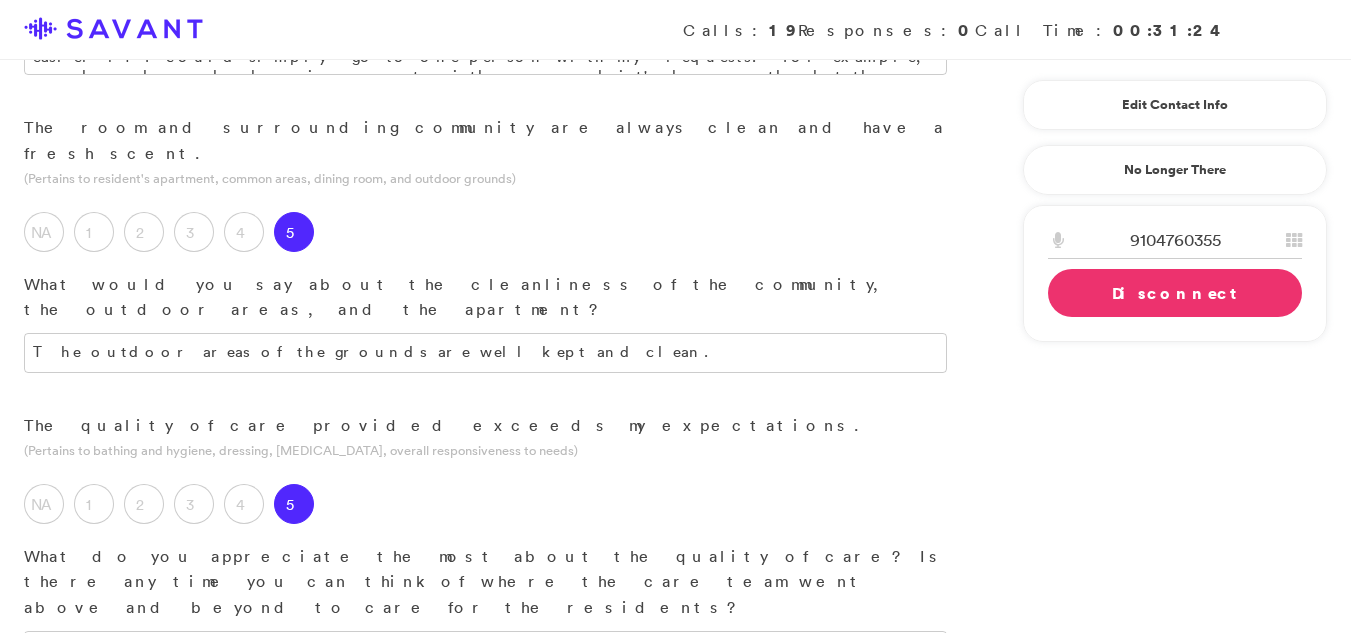 click on "4" at bounding box center (244, 843) 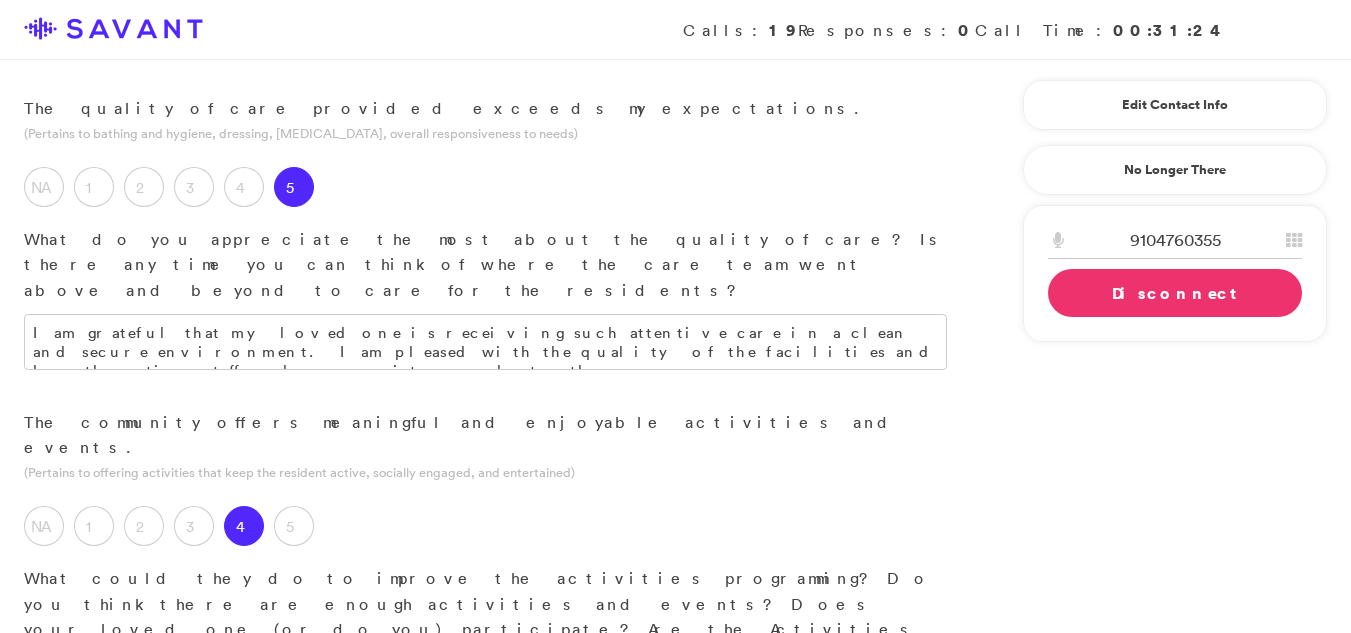 scroll, scrollTop: 1438, scrollLeft: 0, axis: vertical 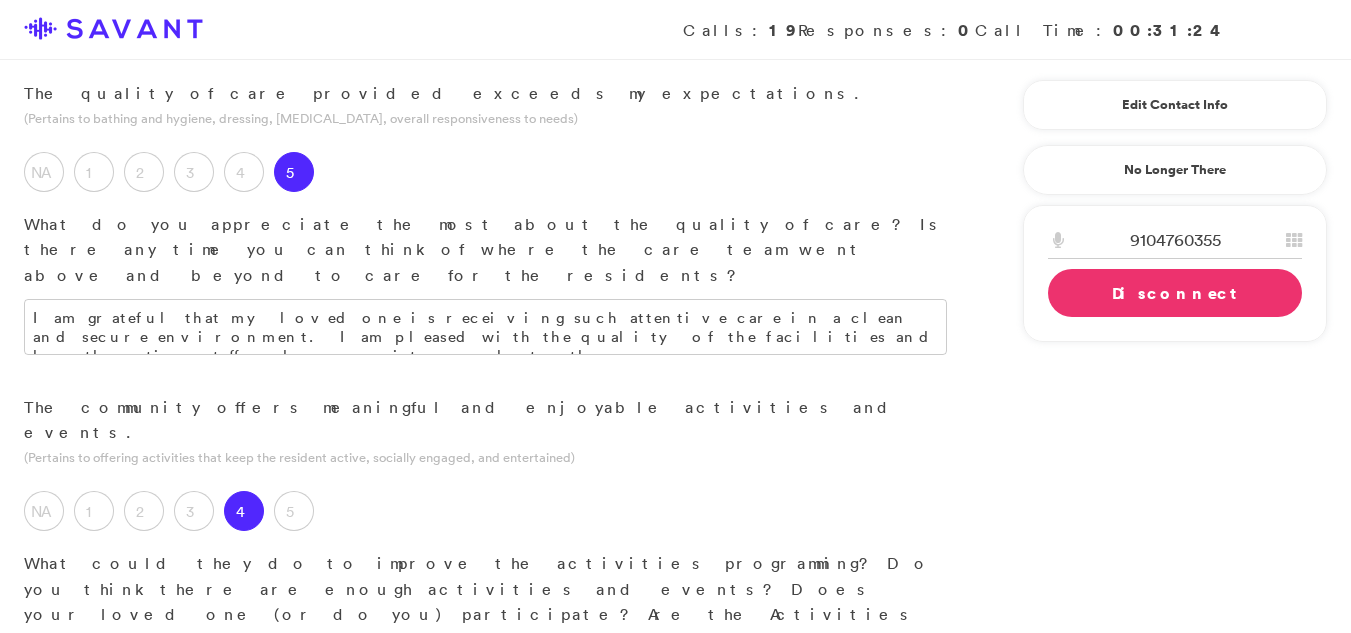 click at bounding box center (485, 760) 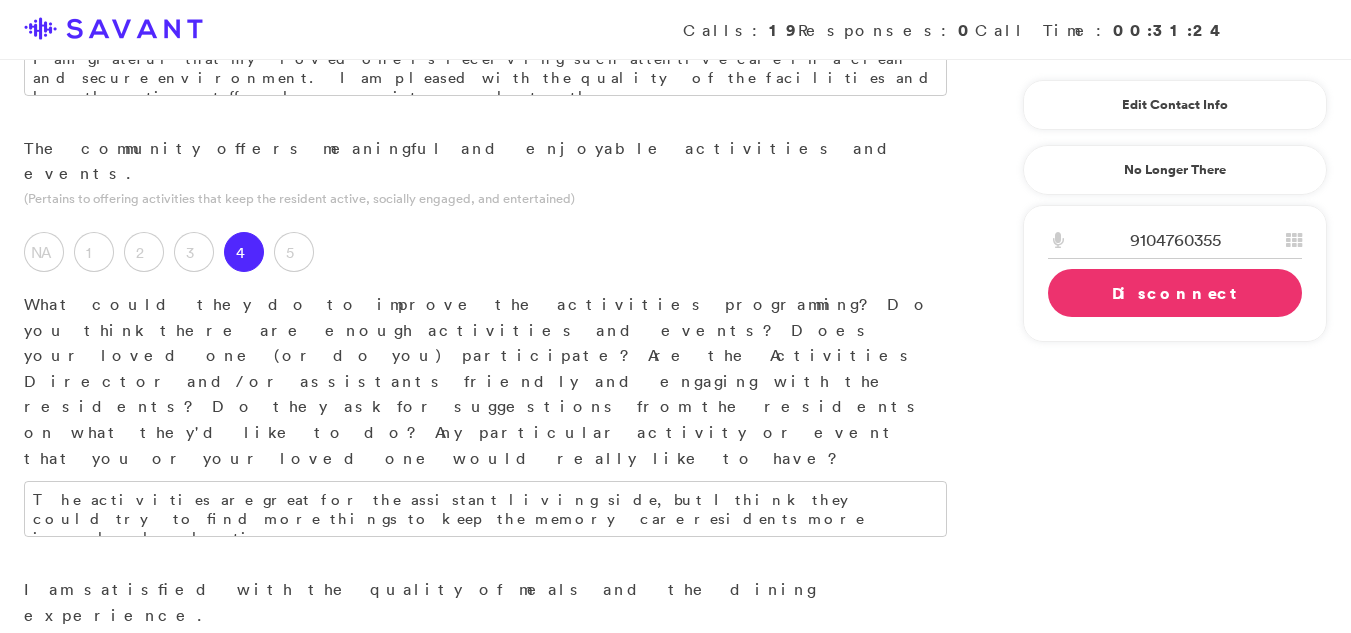 scroll, scrollTop: 1784, scrollLeft: 0, axis: vertical 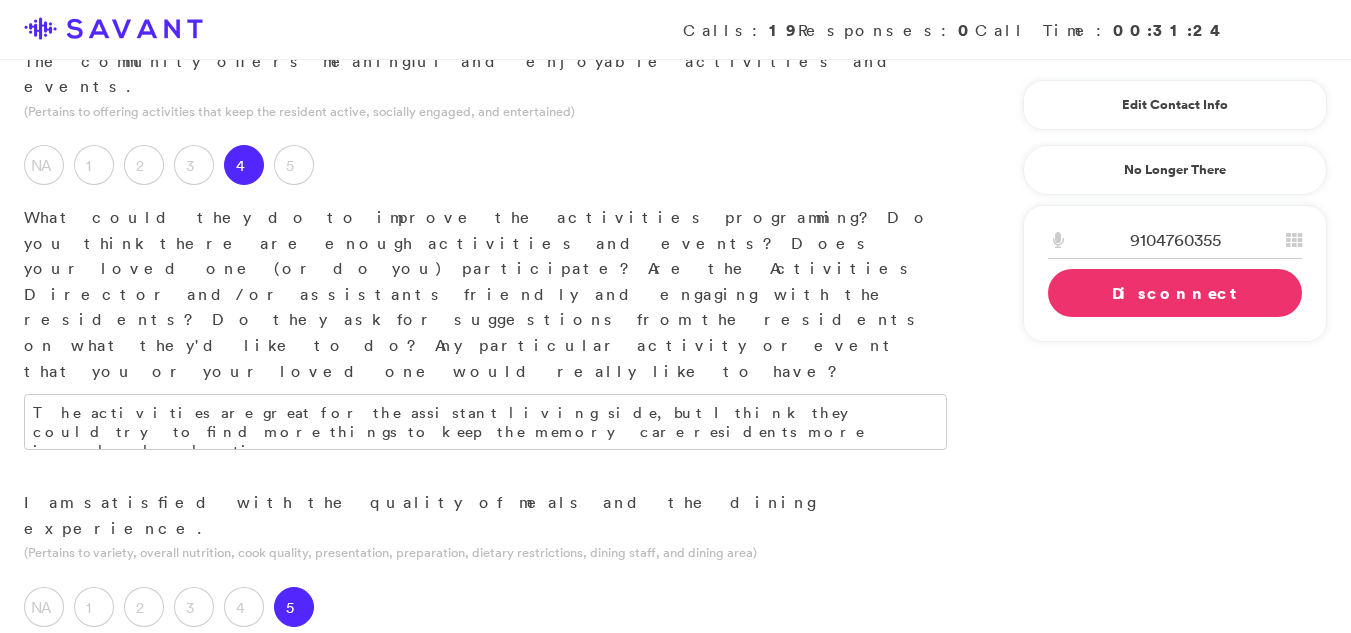 click at bounding box center [485, 753] 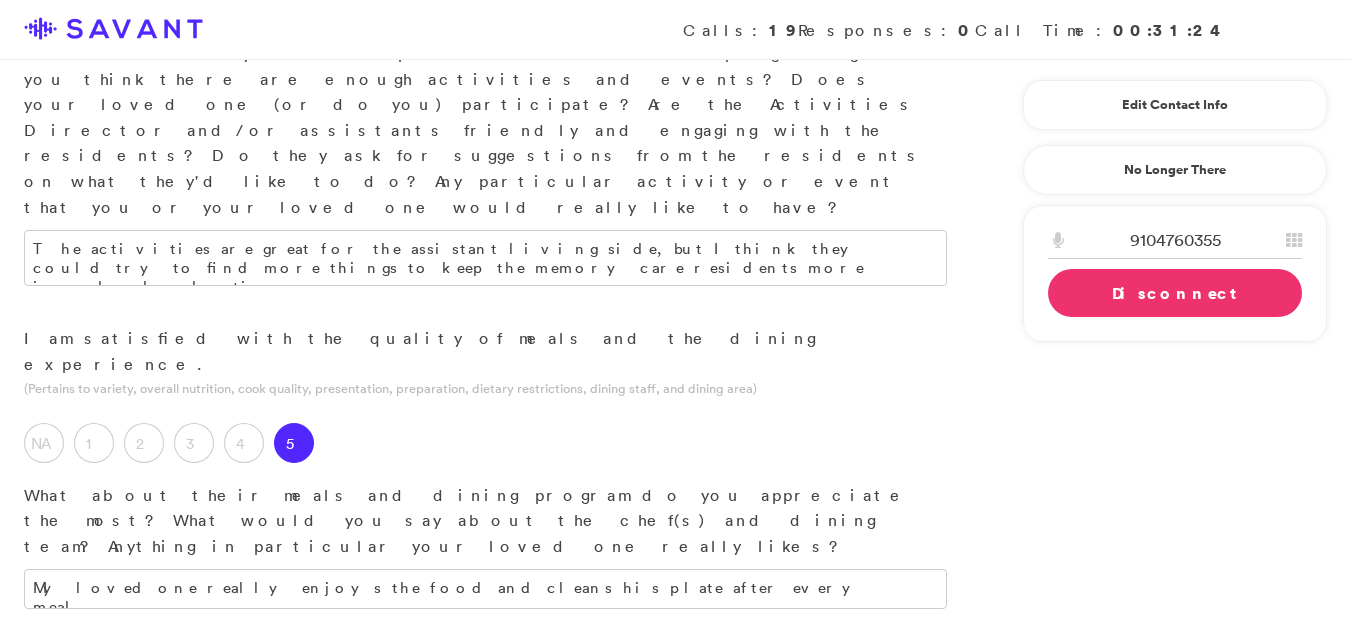 scroll, scrollTop: 1970, scrollLeft: 0, axis: vertical 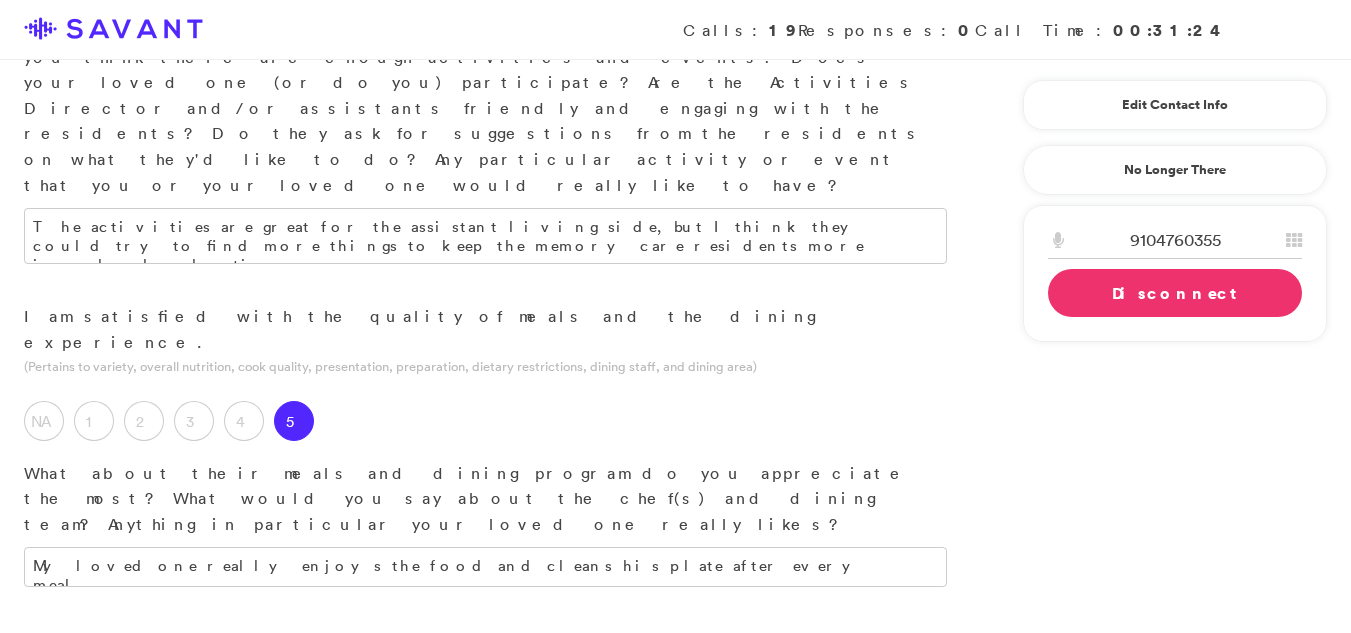 click at bounding box center (485, 955) 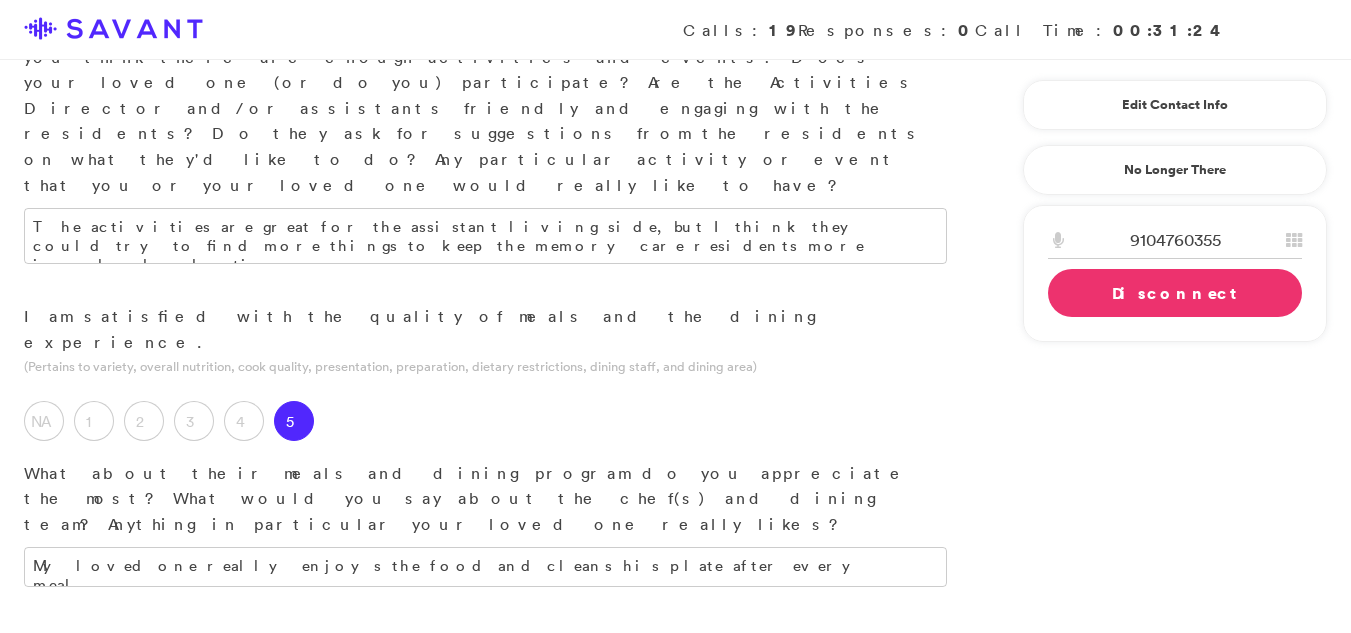 type on "I feel confident that the staff at [GEOGRAPHIC_DATA] is well equipped to provide top-notch care for my loved one. They're also good about giving the family some relief from the stress of being the primary caregiver, so that we can have more time to spend with our loved one." 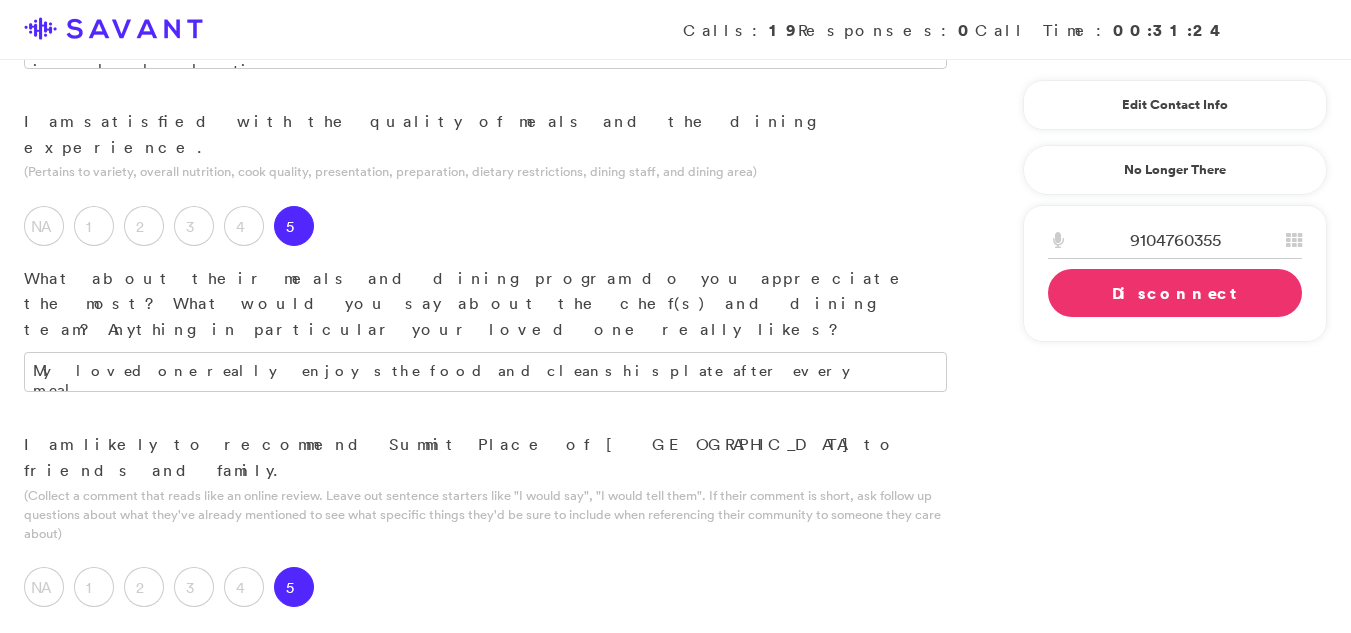 scroll, scrollTop: 2171, scrollLeft: 0, axis: vertical 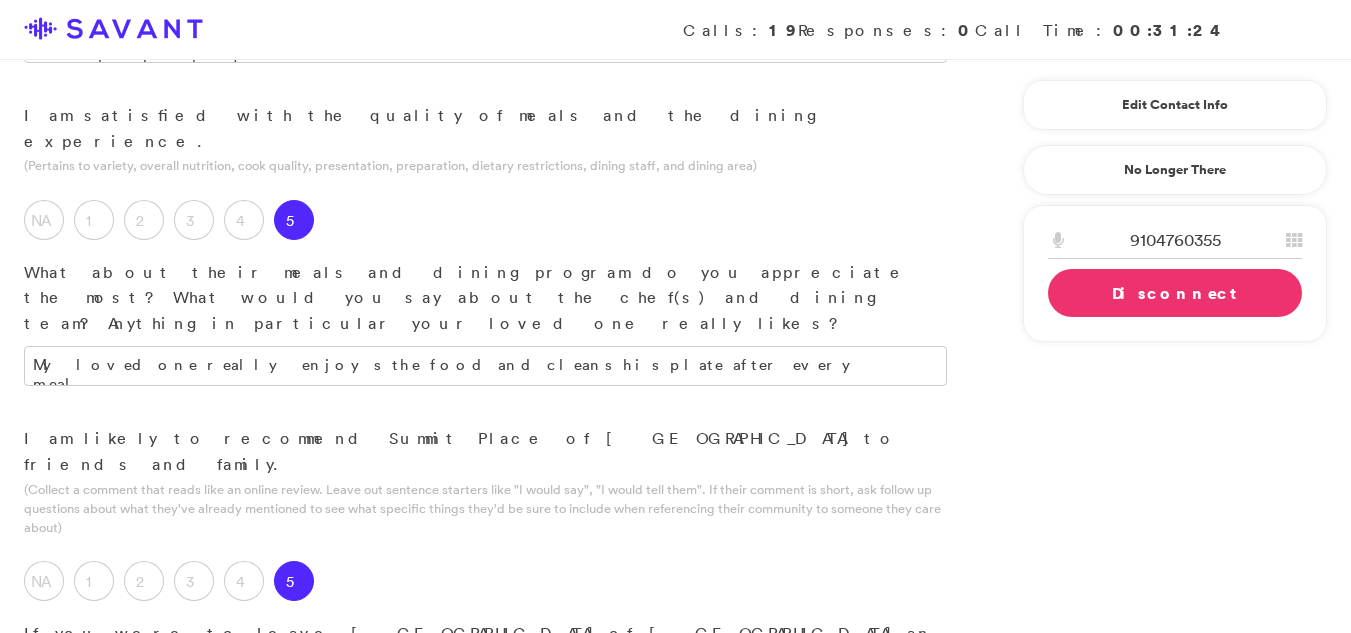 type on "The pleasant atmosphere and how it feels like home, and not a hospital, are my favorite things. The community is very family-friendly, and my loved one adores it." 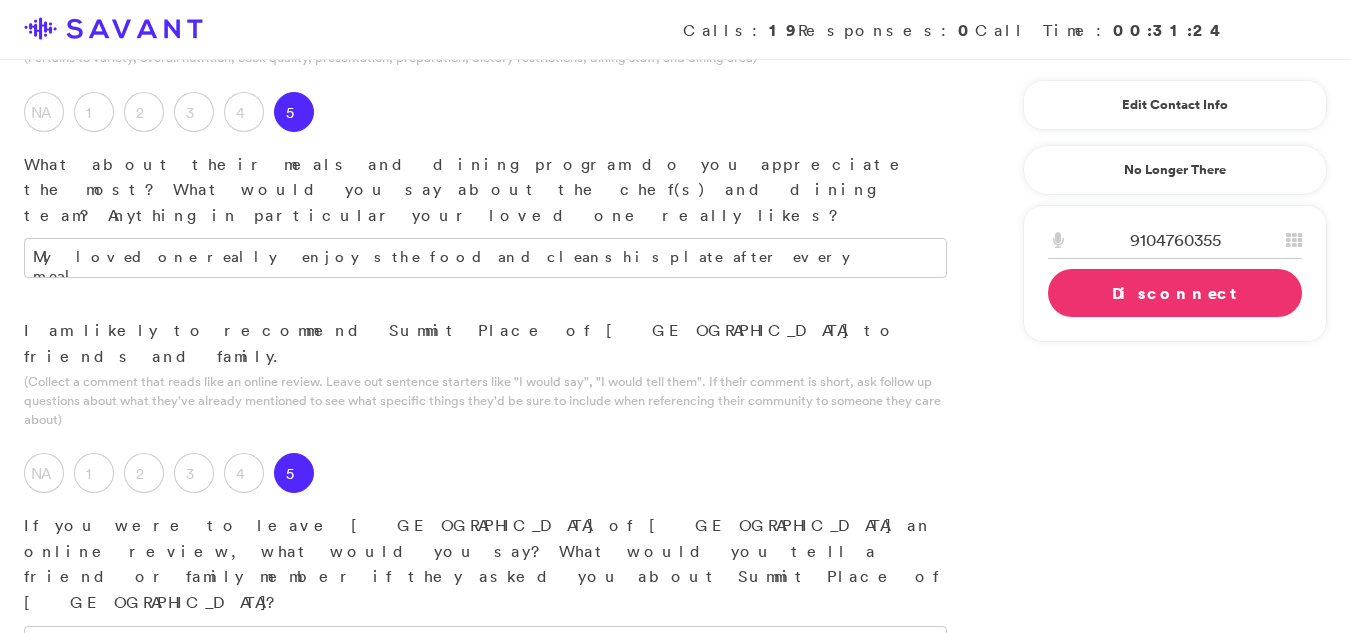 scroll, scrollTop: 2302, scrollLeft: 0, axis: vertical 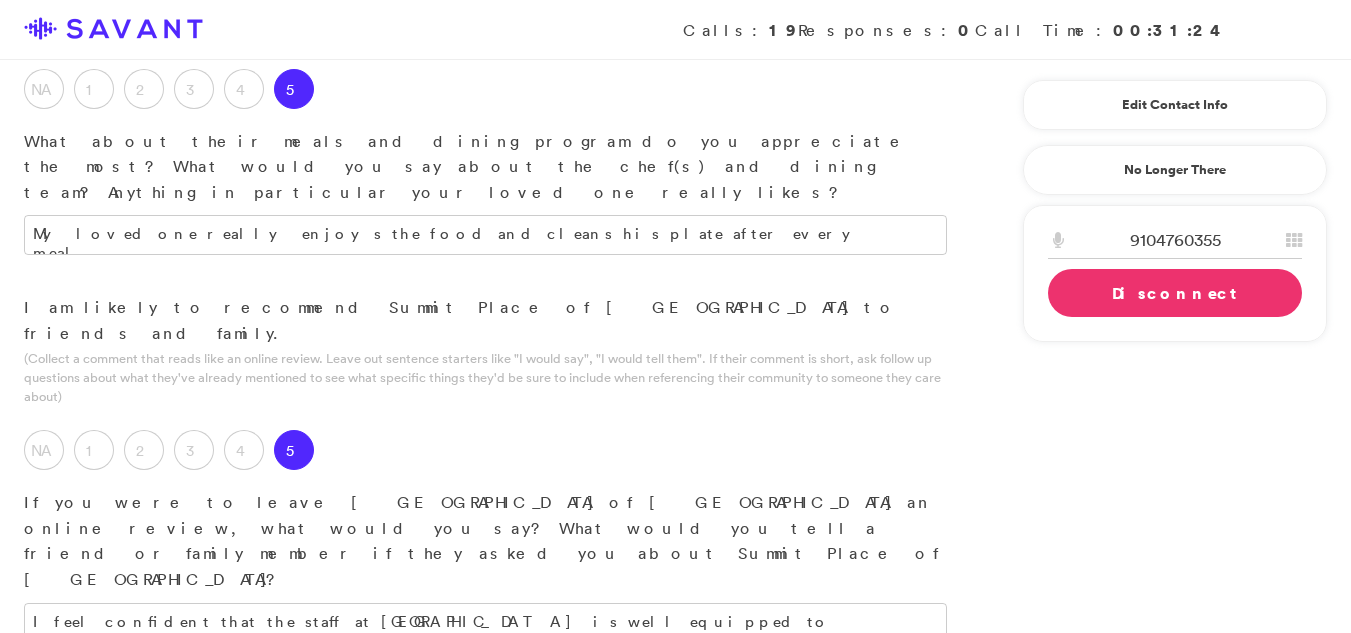 click on "I think the most important thing they can do to improve is communication. It takes a long time to get ahold of people, so maybe there can be better systems in place, such as an emergency communication system or a staff member on call. The medical personnel are great, but they need better communication, too. It can be hard to get an order for my loved one’s medication or get the medical issues addressed if I have to reach out to my loved one's doctor directly. They need a better way to go through the proper channels, without me having to do it myself." at bounding box center (485, 1002) 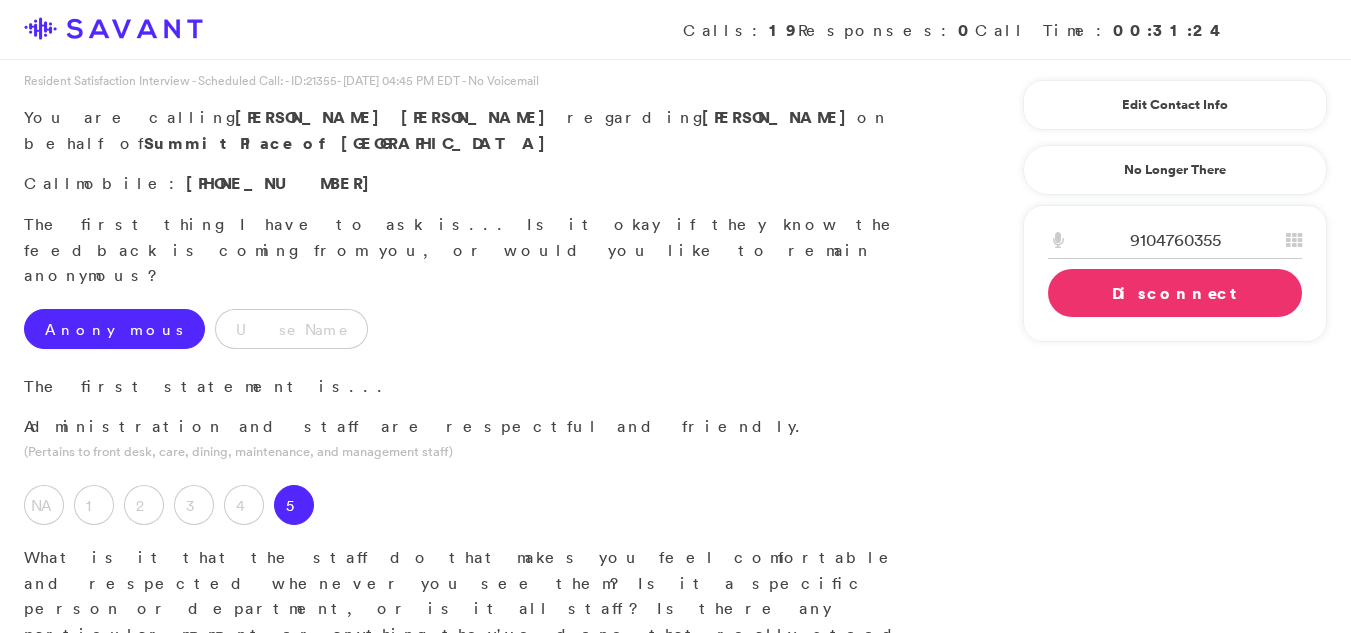 scroll, scrollTop: 0, scrollLeft: 0, axis: both 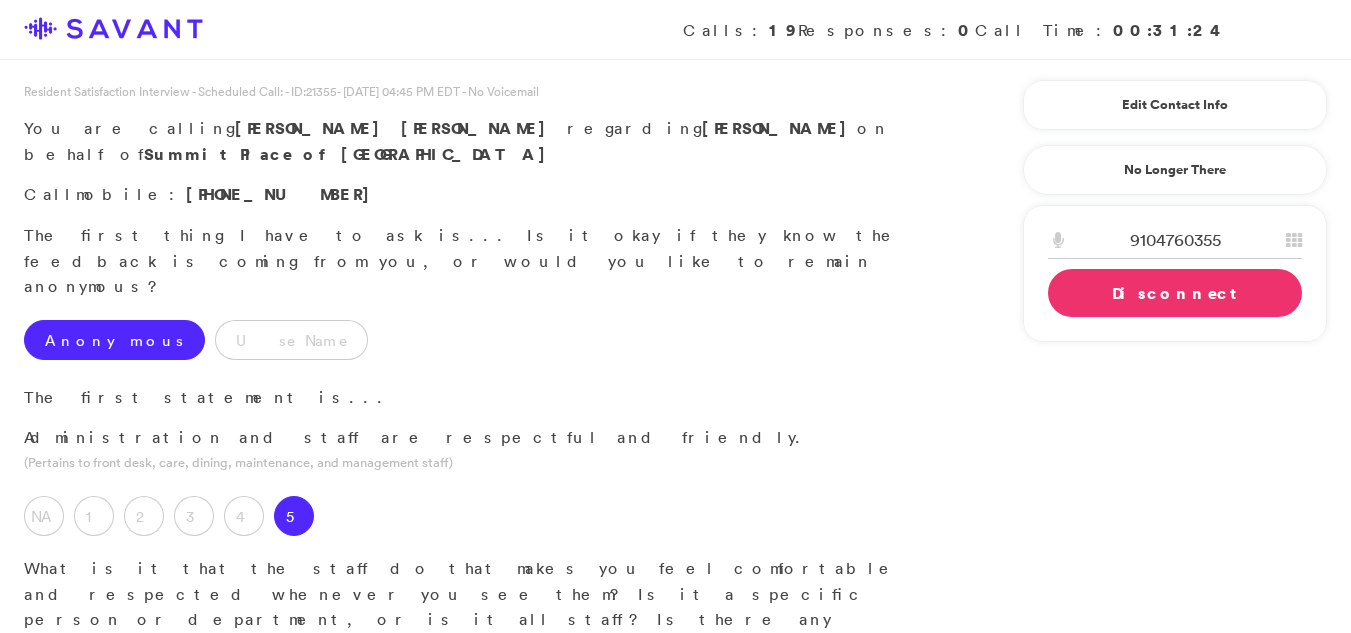 click on "Disconnect" at bounding box center [1175, 293] 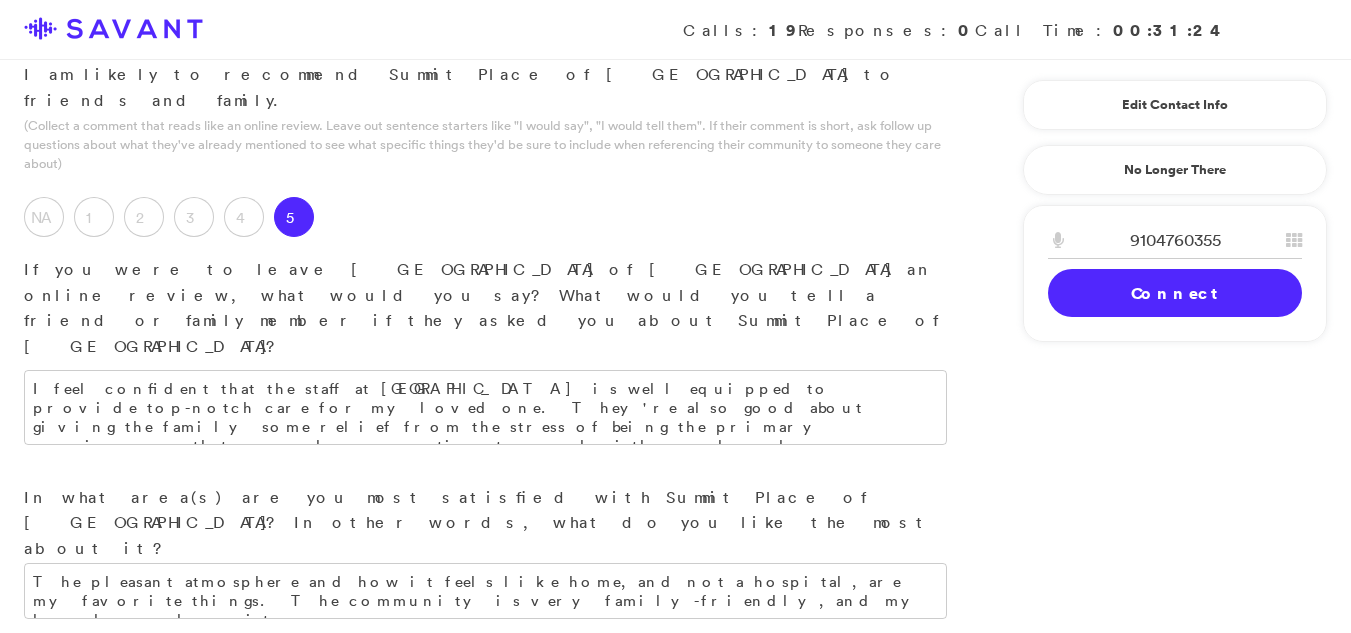 scroll, scrollTop: 2598, scrollLeft: 0, axis: vertical 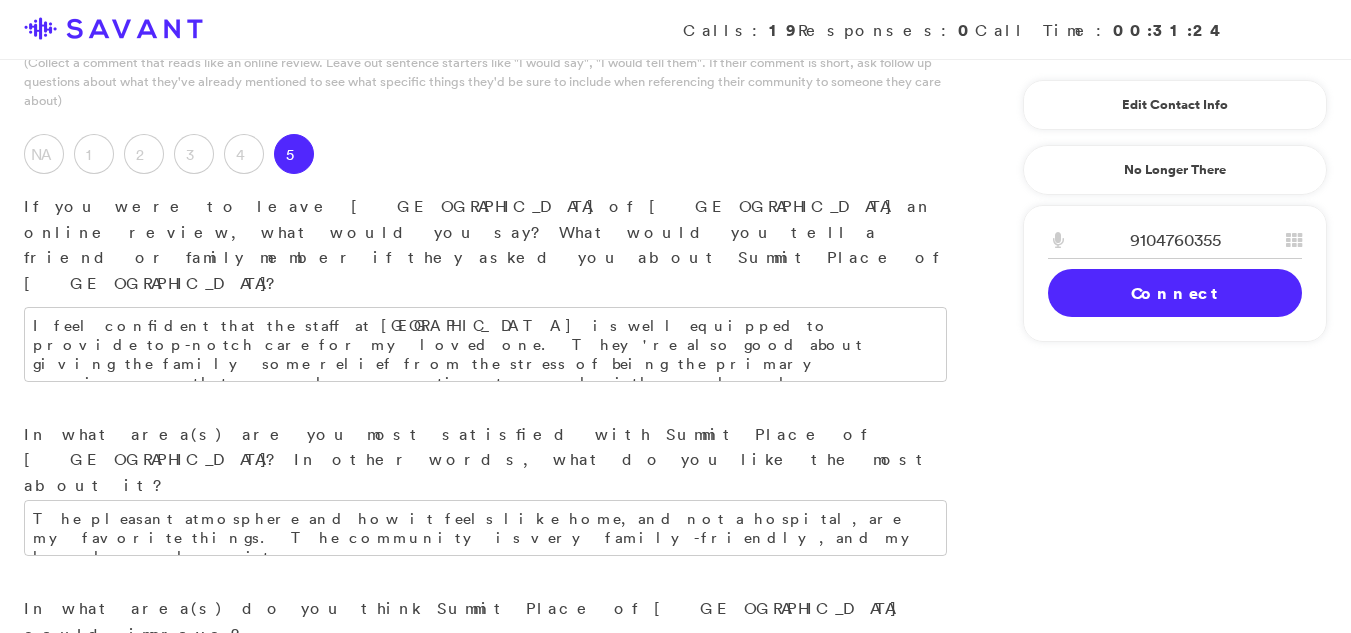 click on "Submit & Clock Out" at bounding box center (464, 1209) 